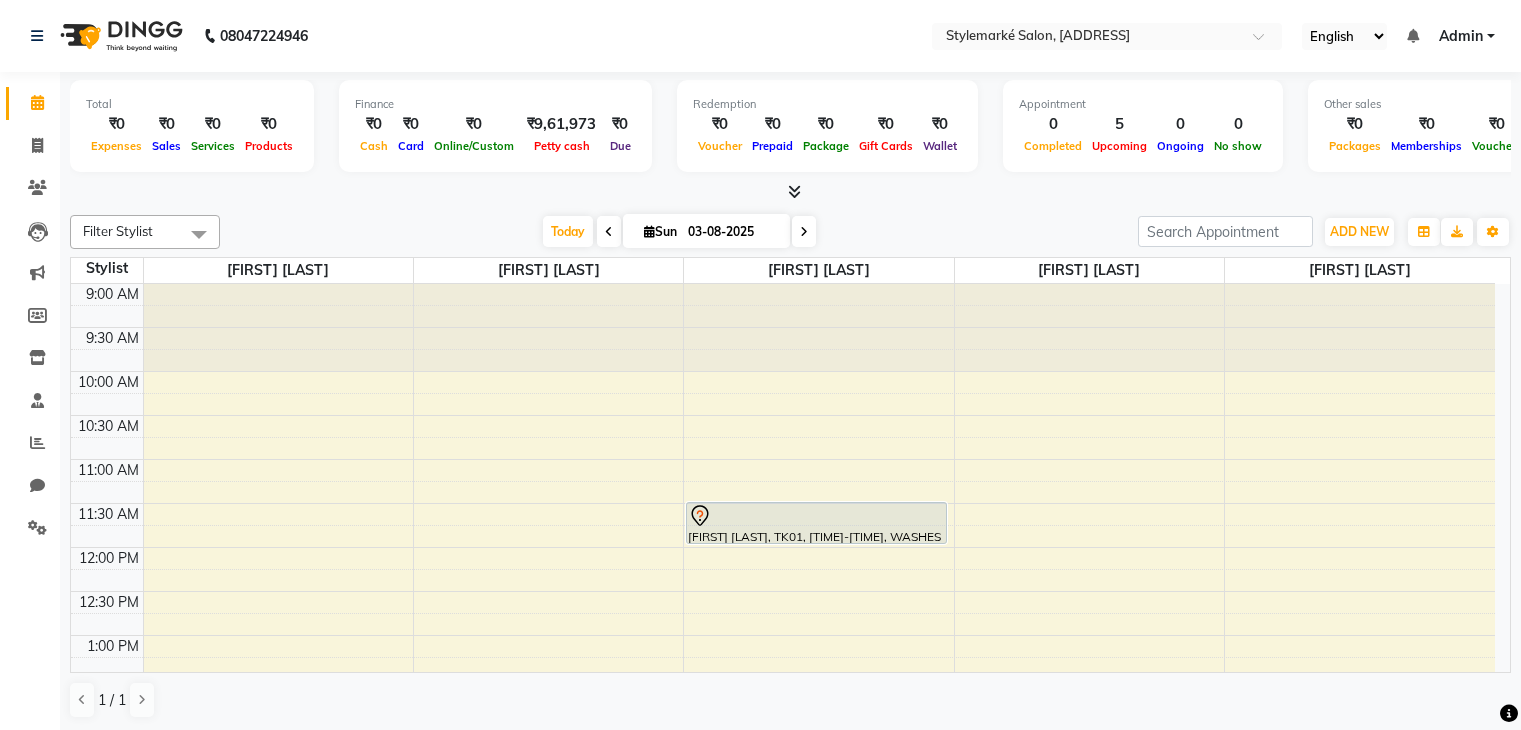 scroll, scrollTop: 0, scrollLeft: 0, axis: both 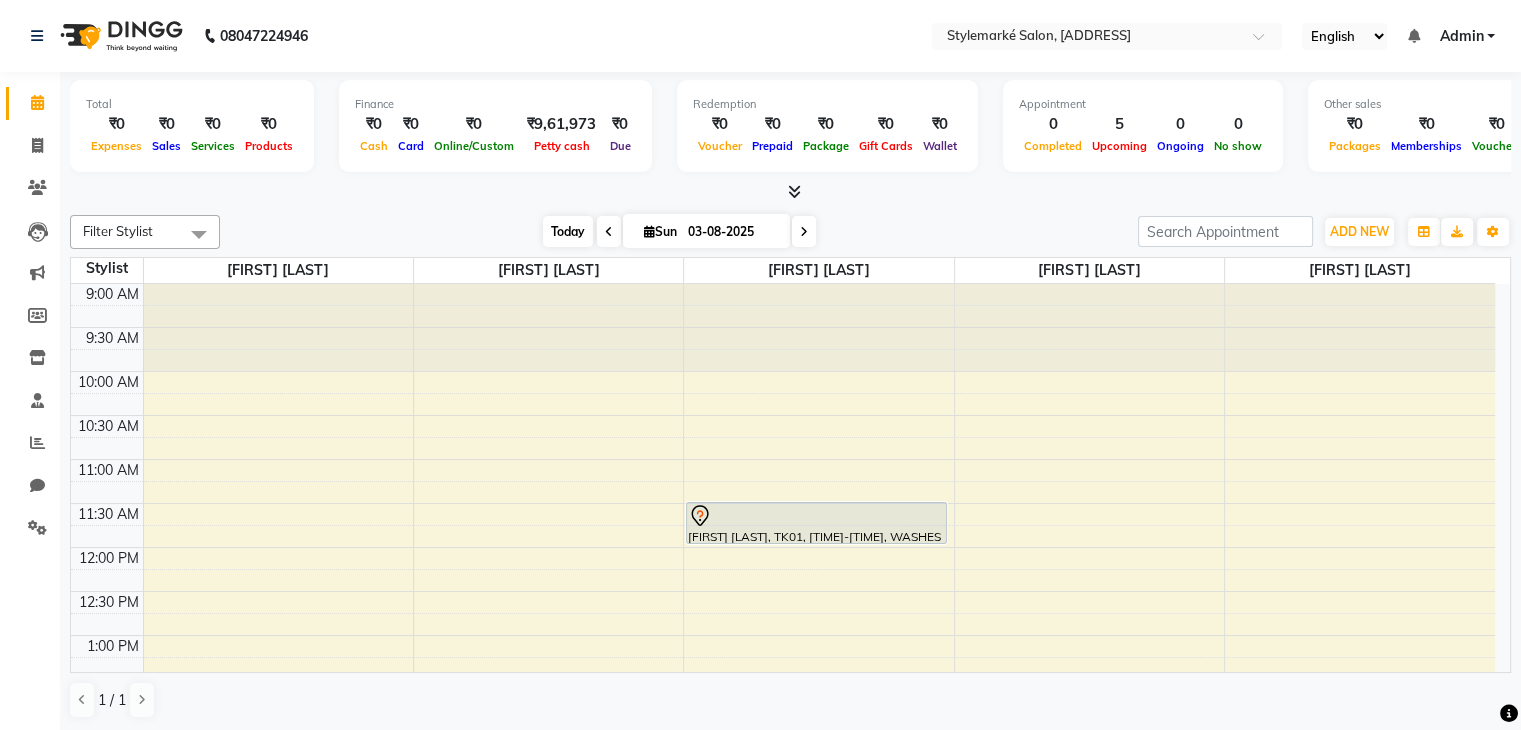 click on "Today" at bounding box center (568, 231) 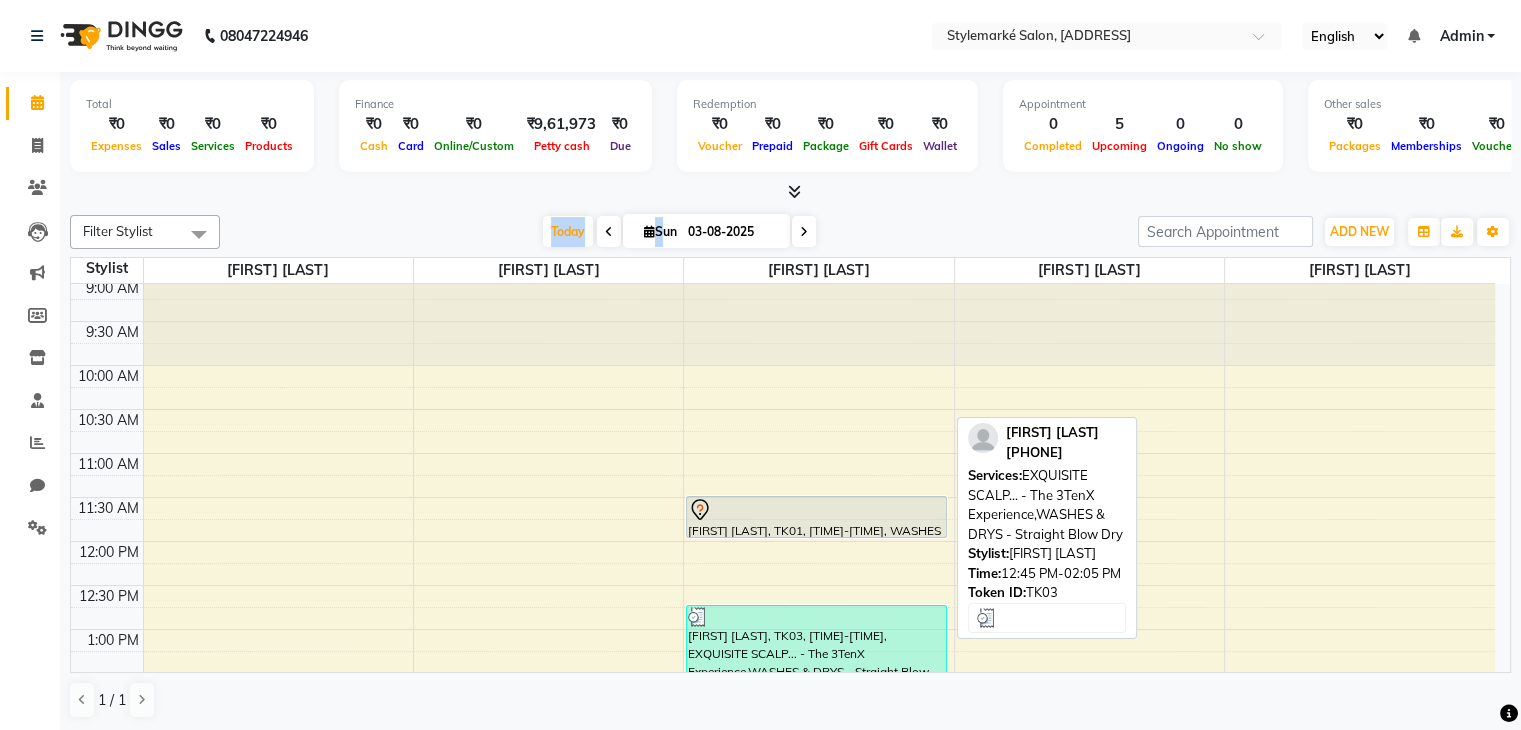 scroll, scrollTop: 0, scrollLeft: 0, axis: both 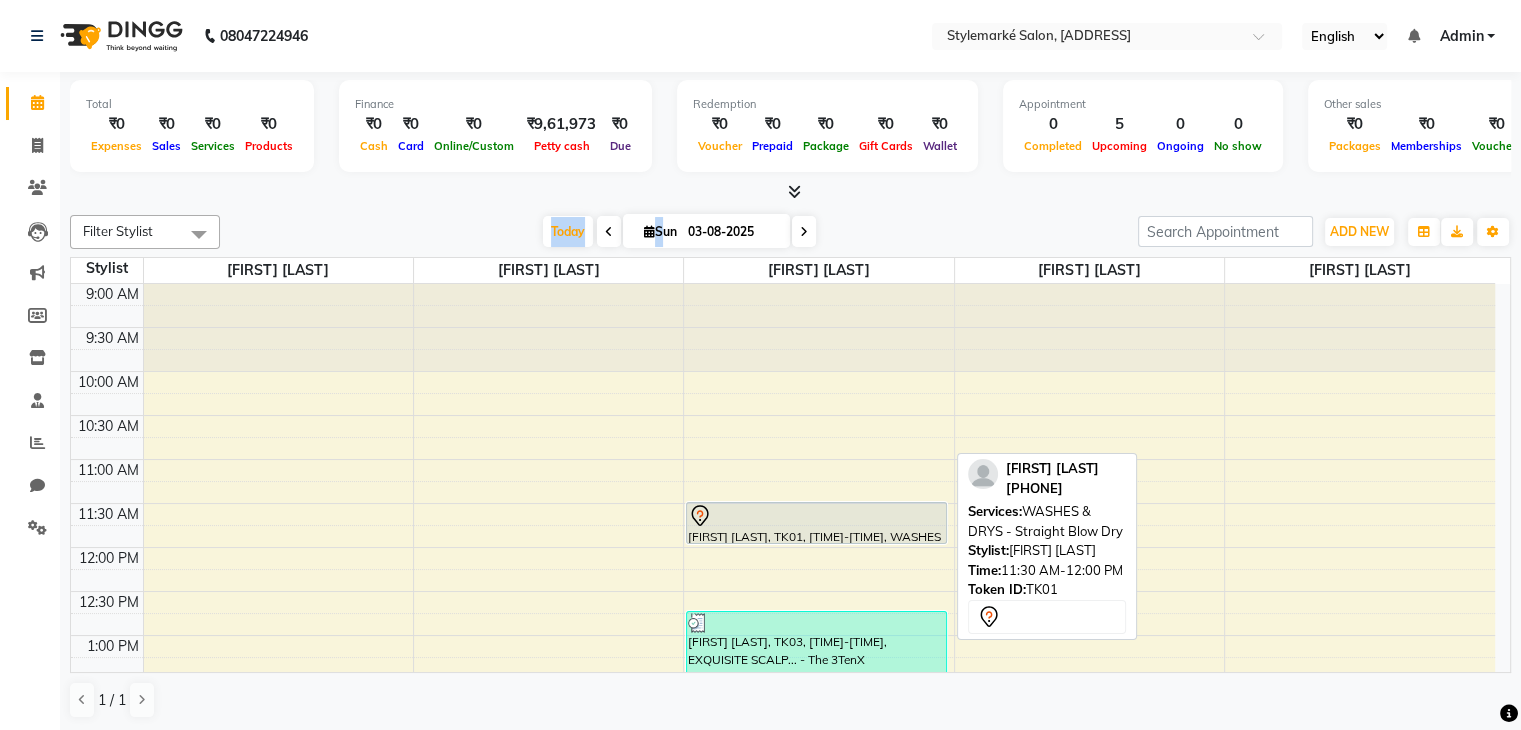 click on "[FIRST] [LAST], TK01, [TIME]-[TIME], WASHES & DRYS - Straight Blow Dry" at bounding box center (816, 523) 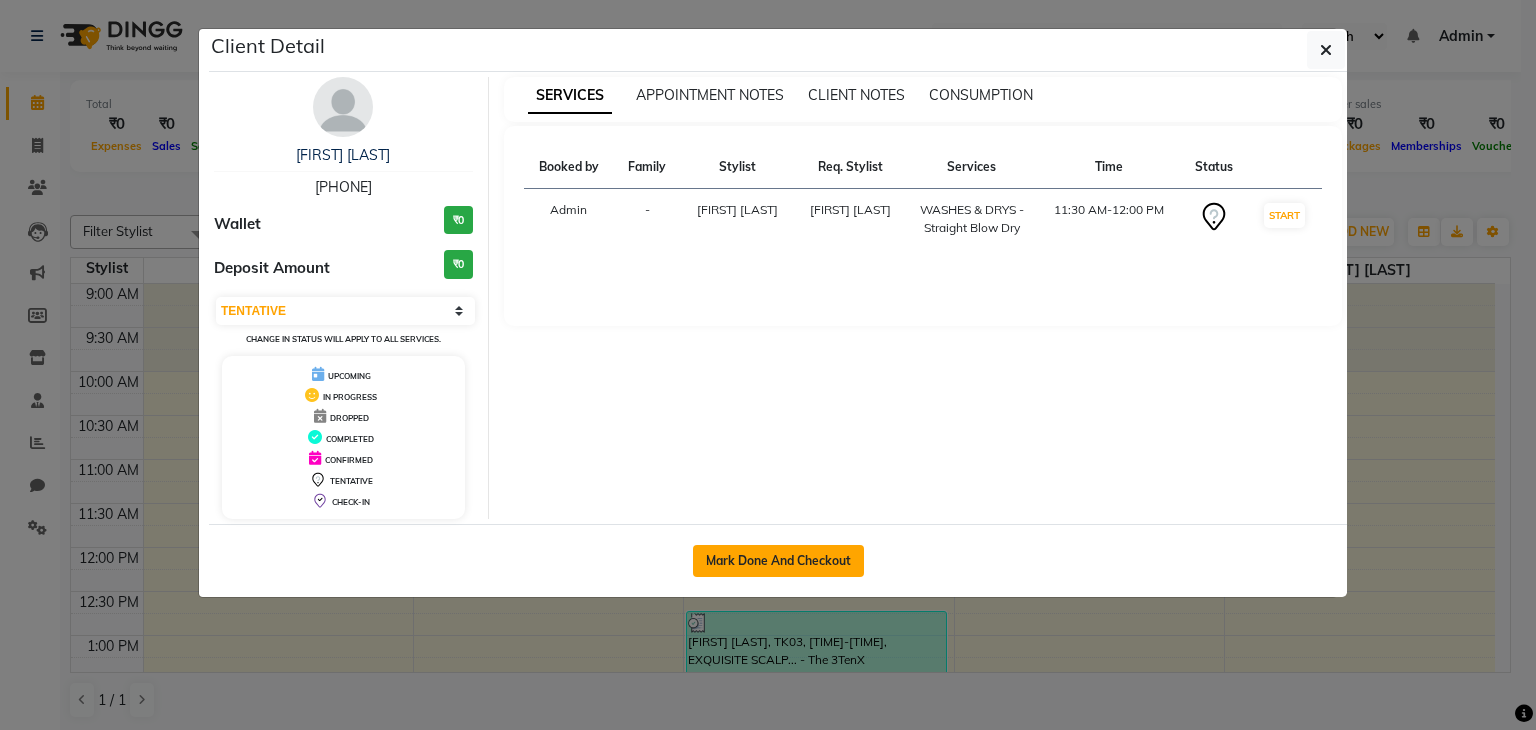 click on "Mark Done And Checkout" 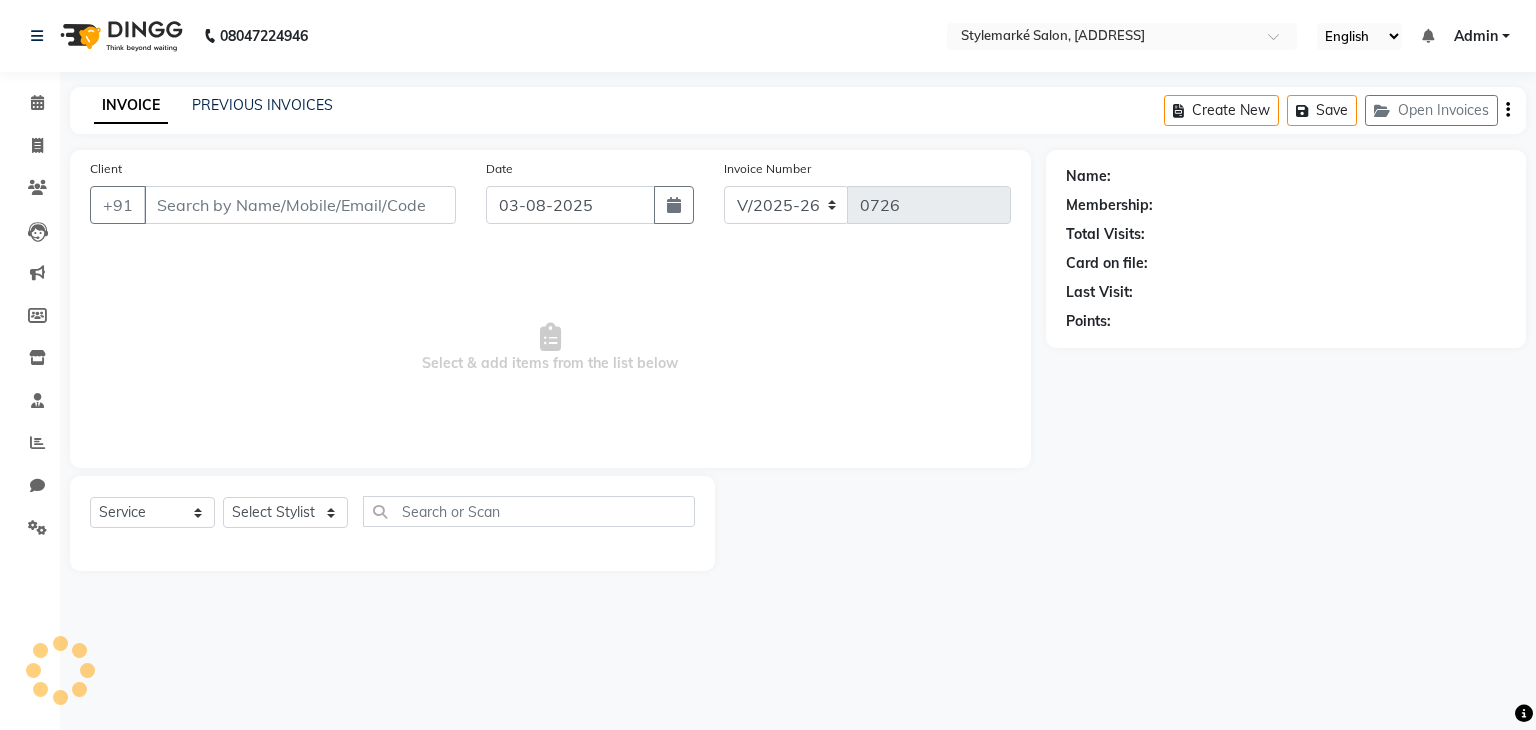 type on "[PHONE]" 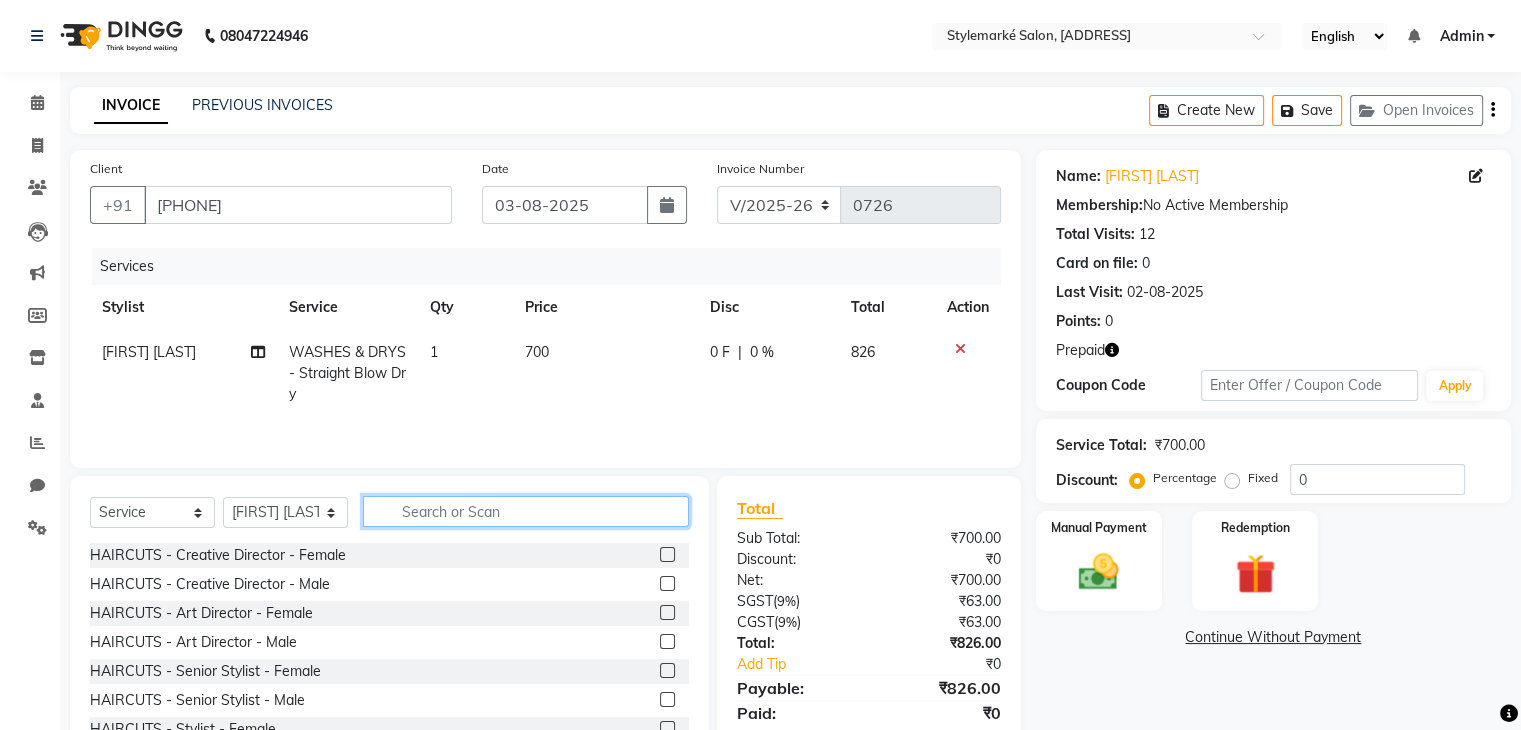 click 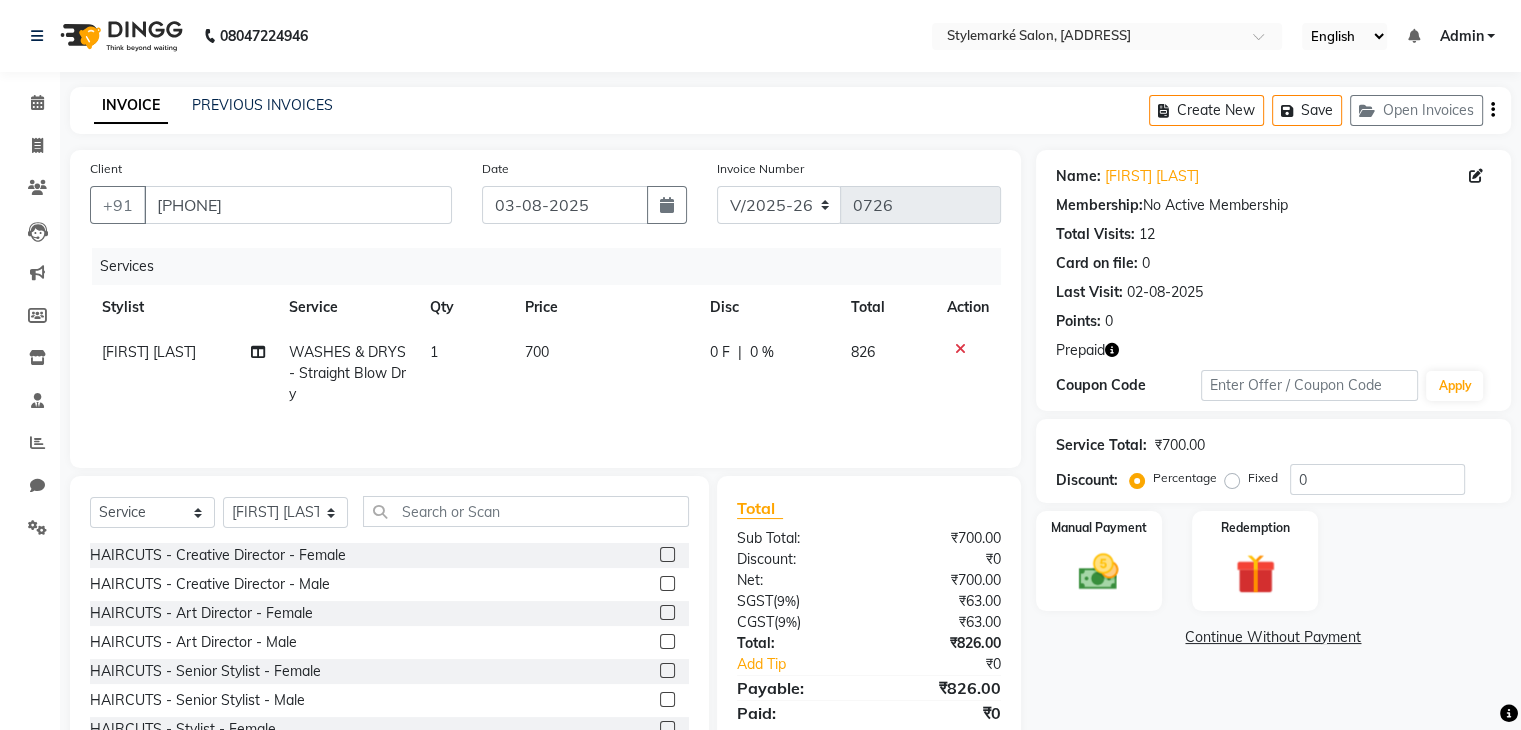 click on "700" 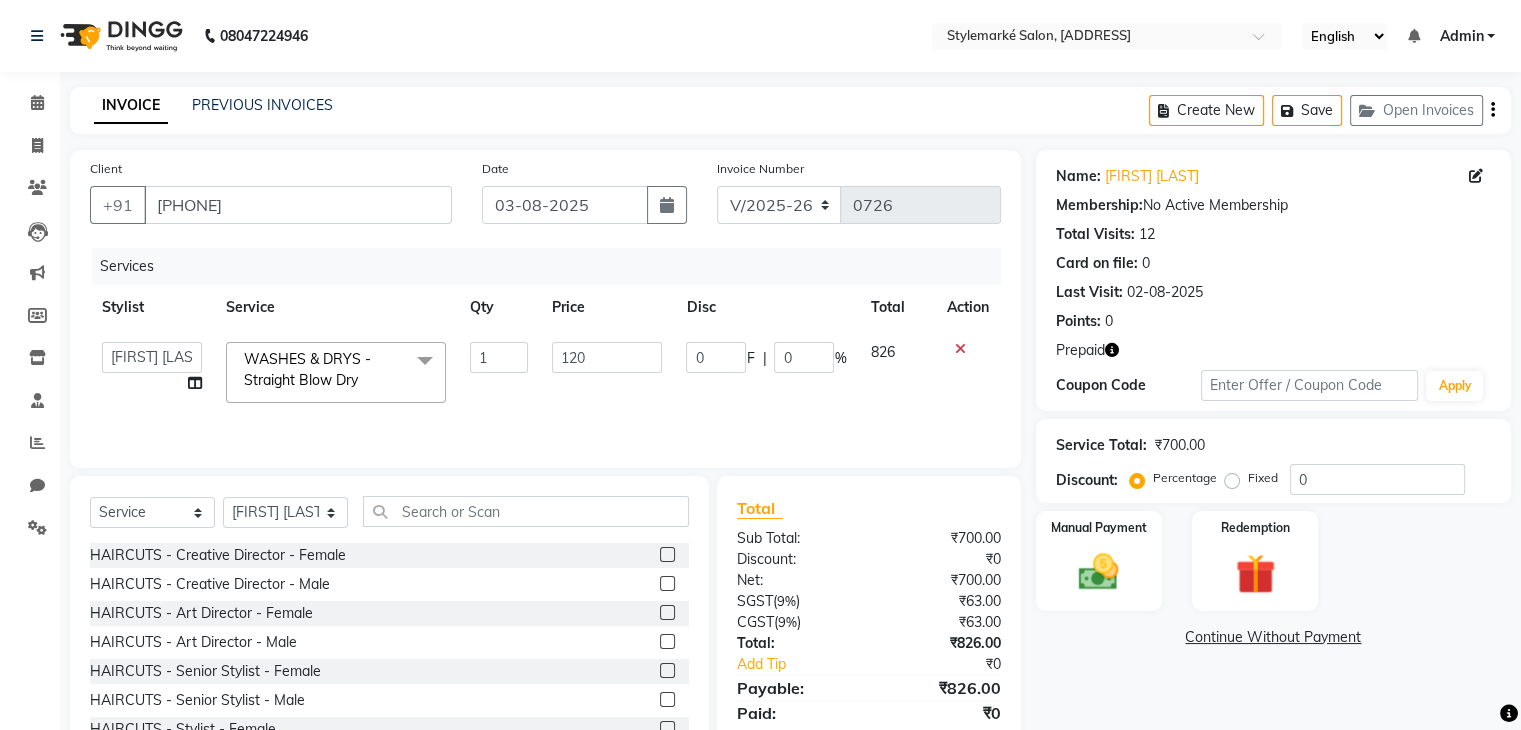 type on "1200" 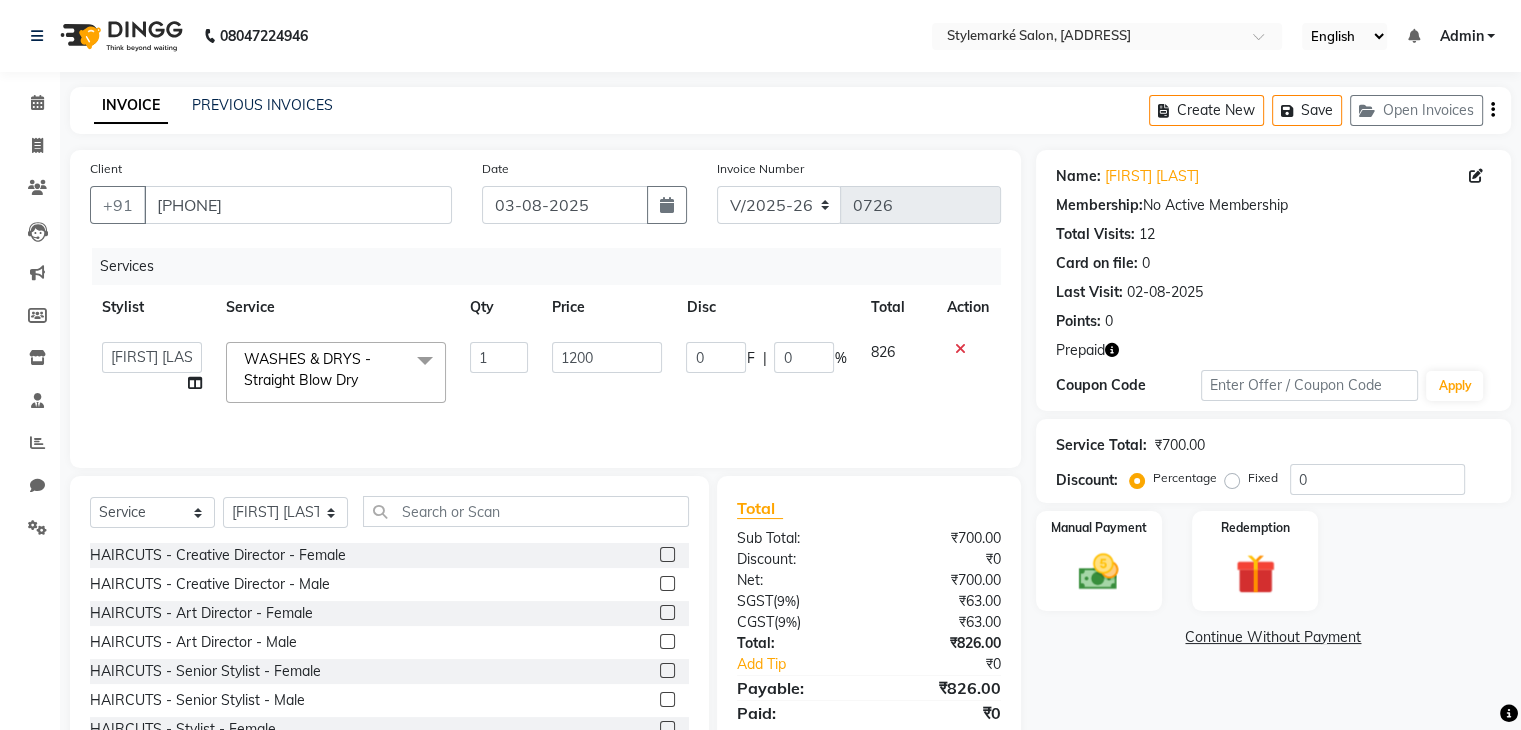 click on "826" 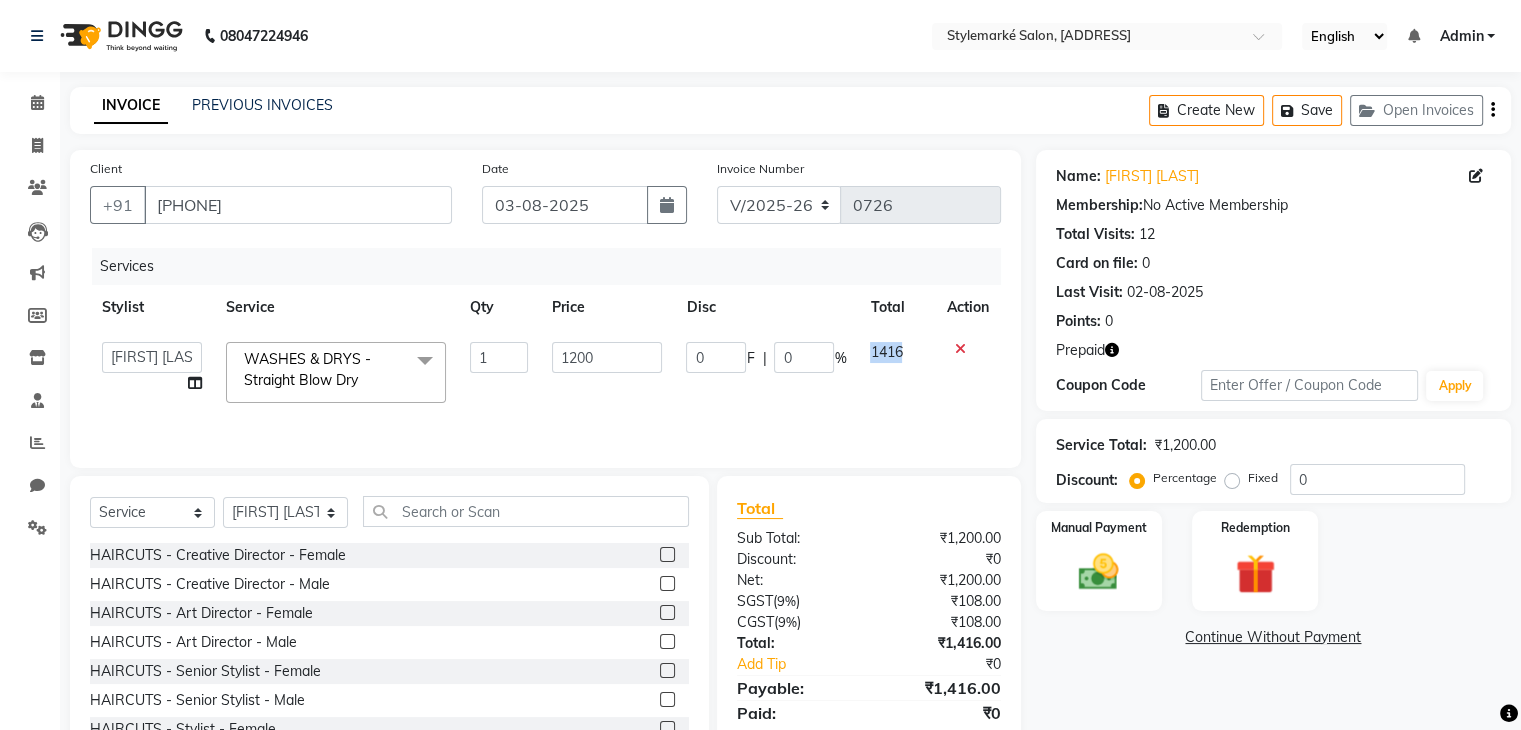 click 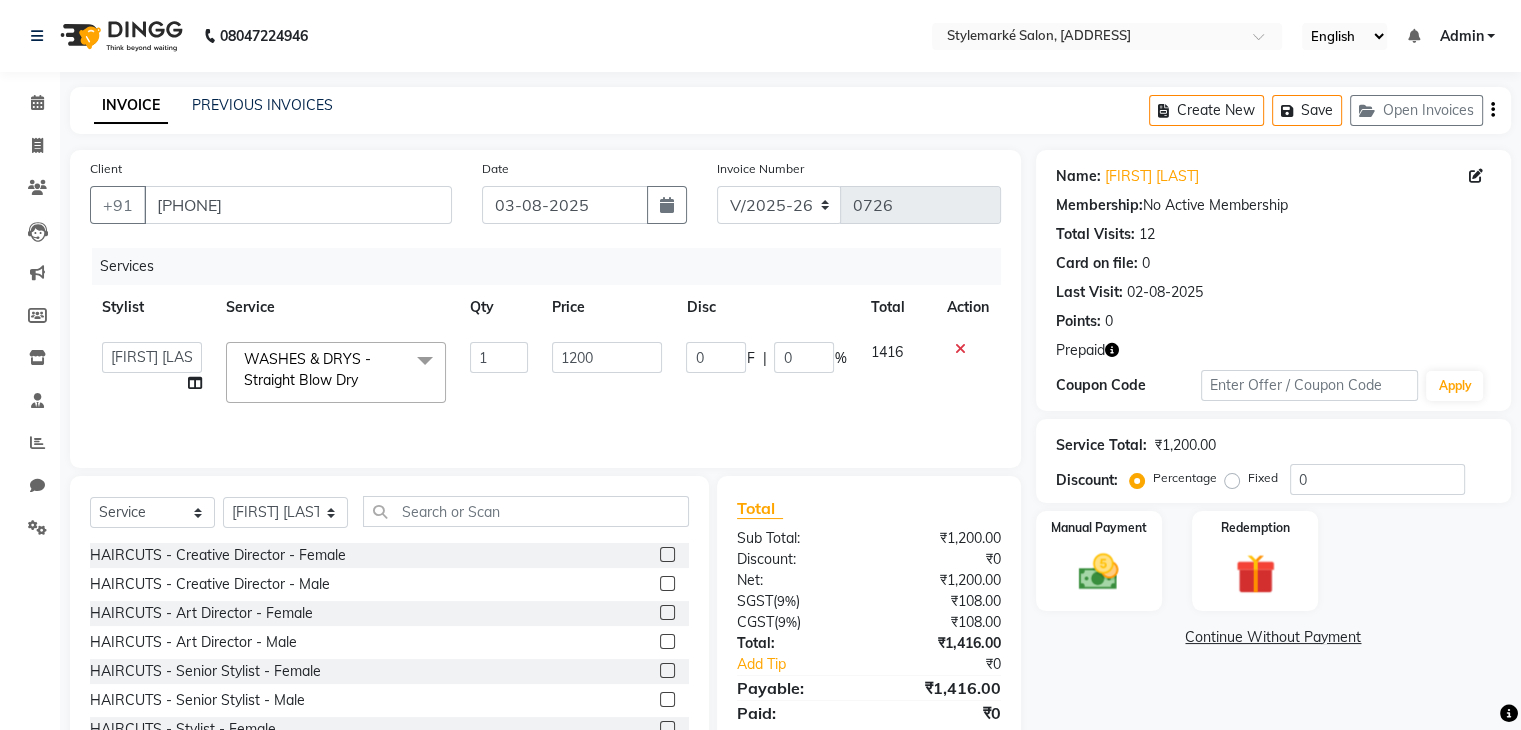 click on "Create New   Save   Open Invoices" 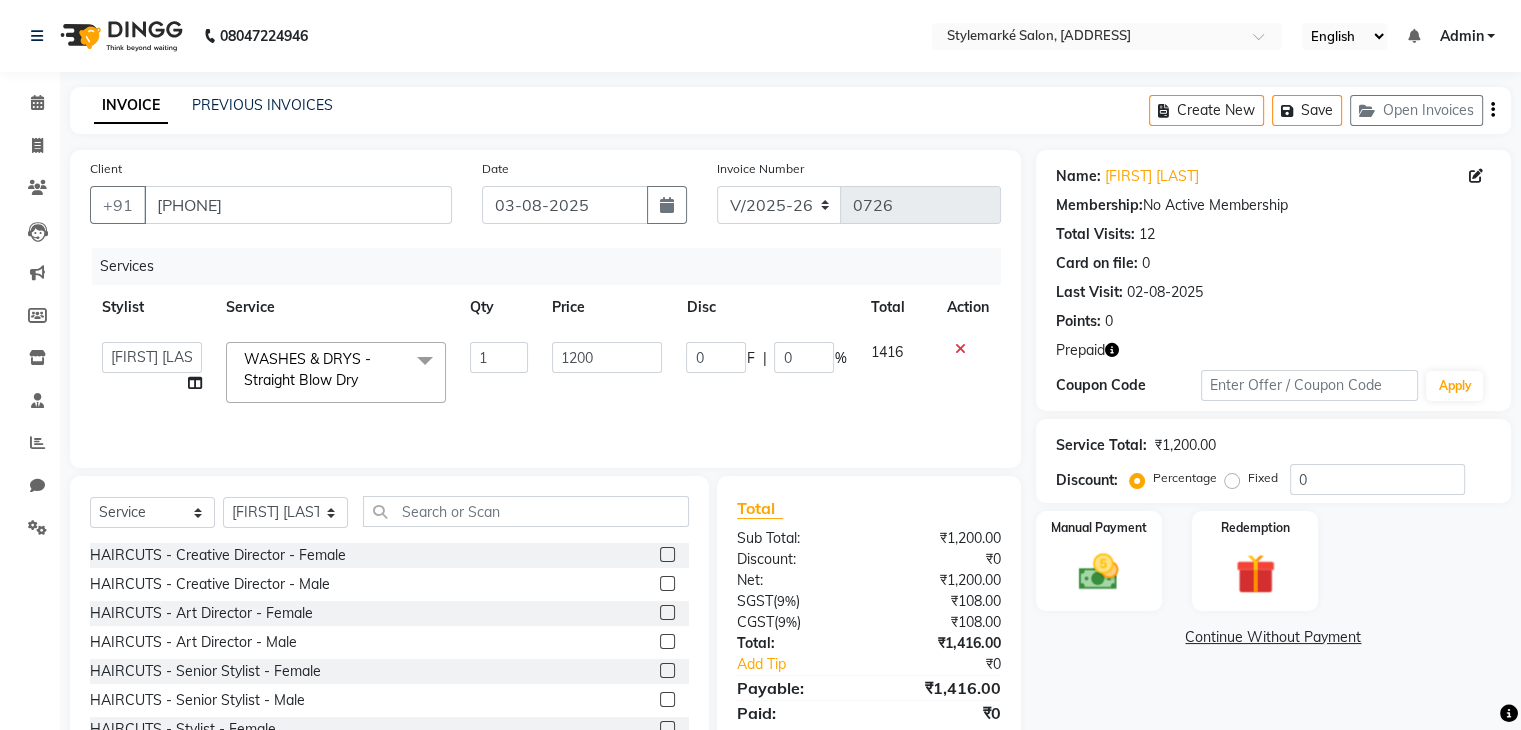 click on "Create New   Save   Open Invoices" 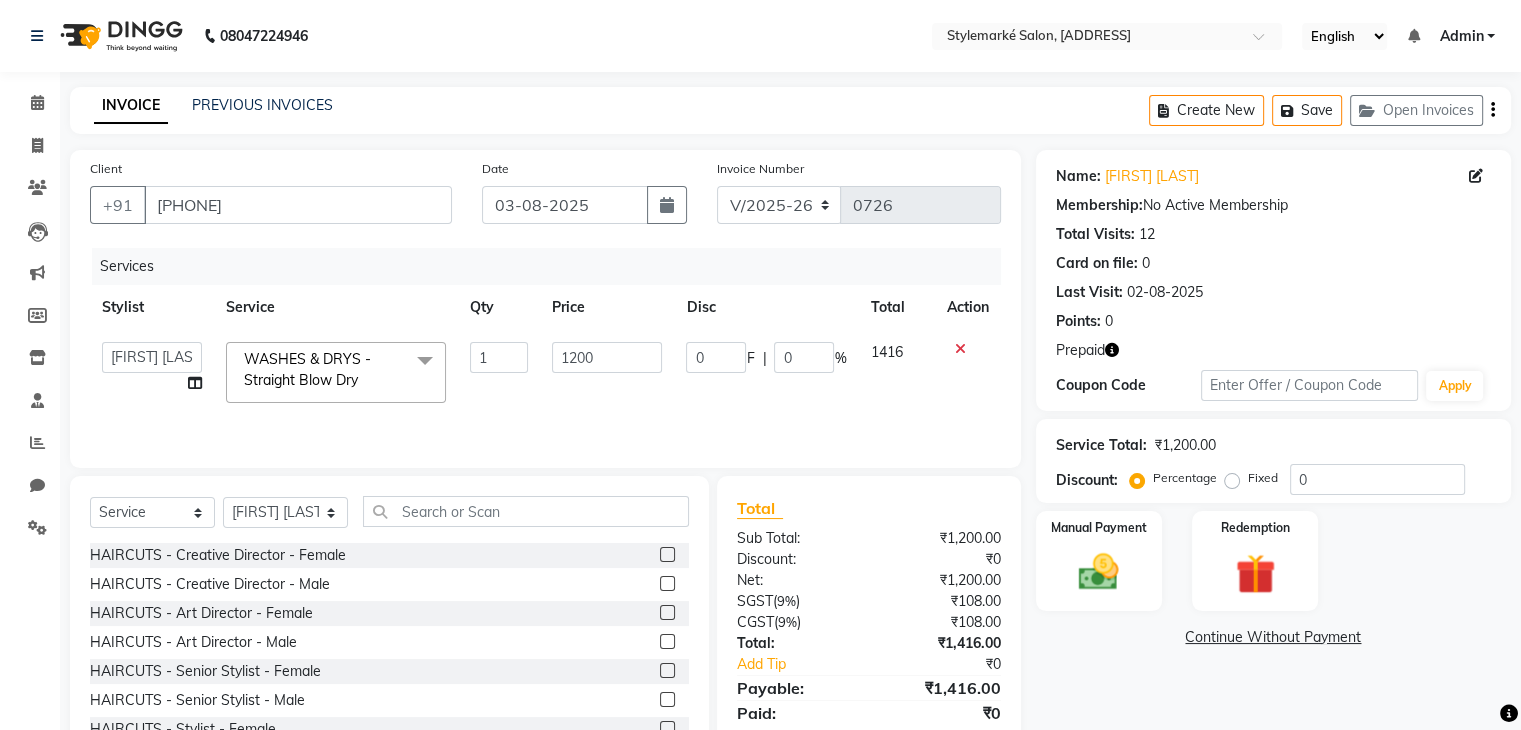 click on "Create New   Save   Open Invoices" 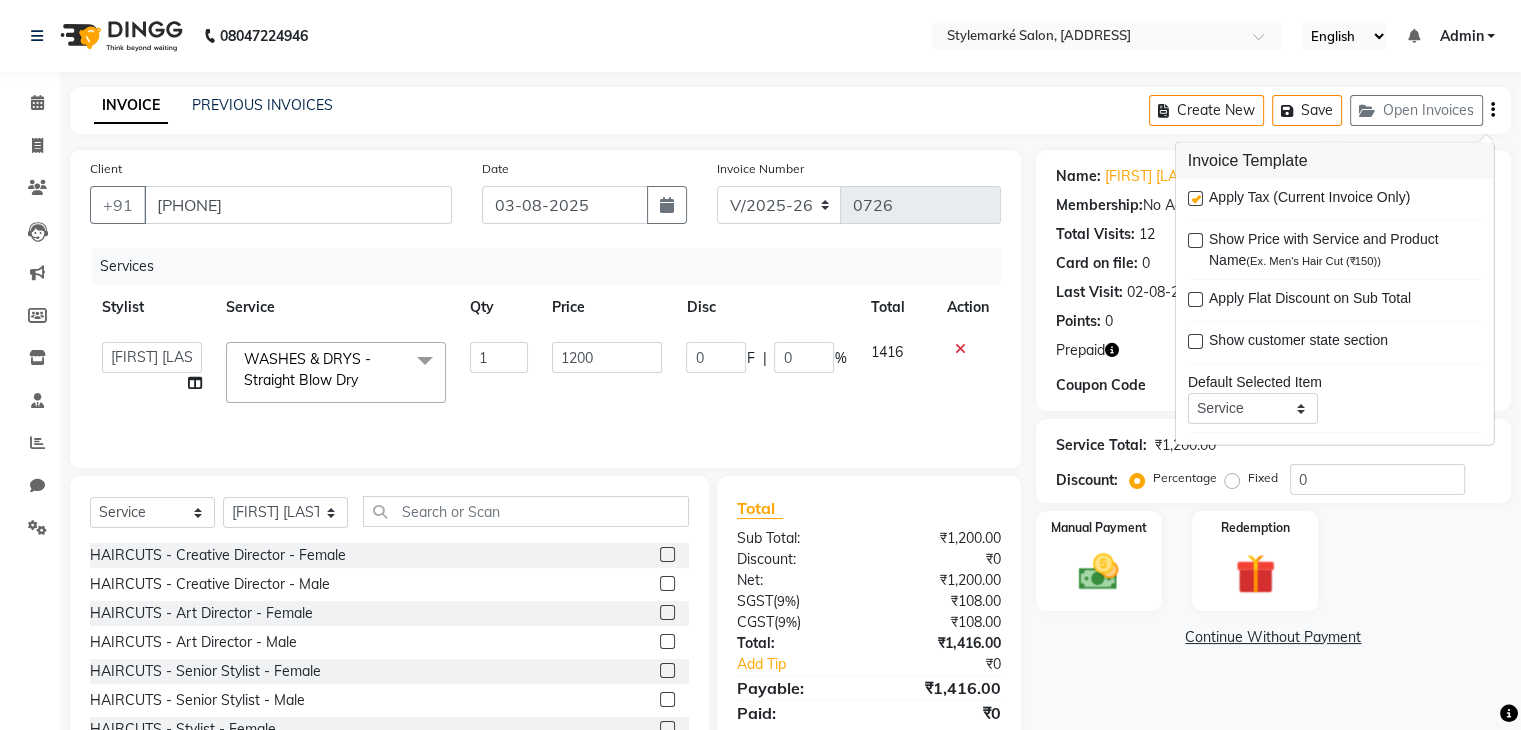 click at bounding box center [1195, 198] 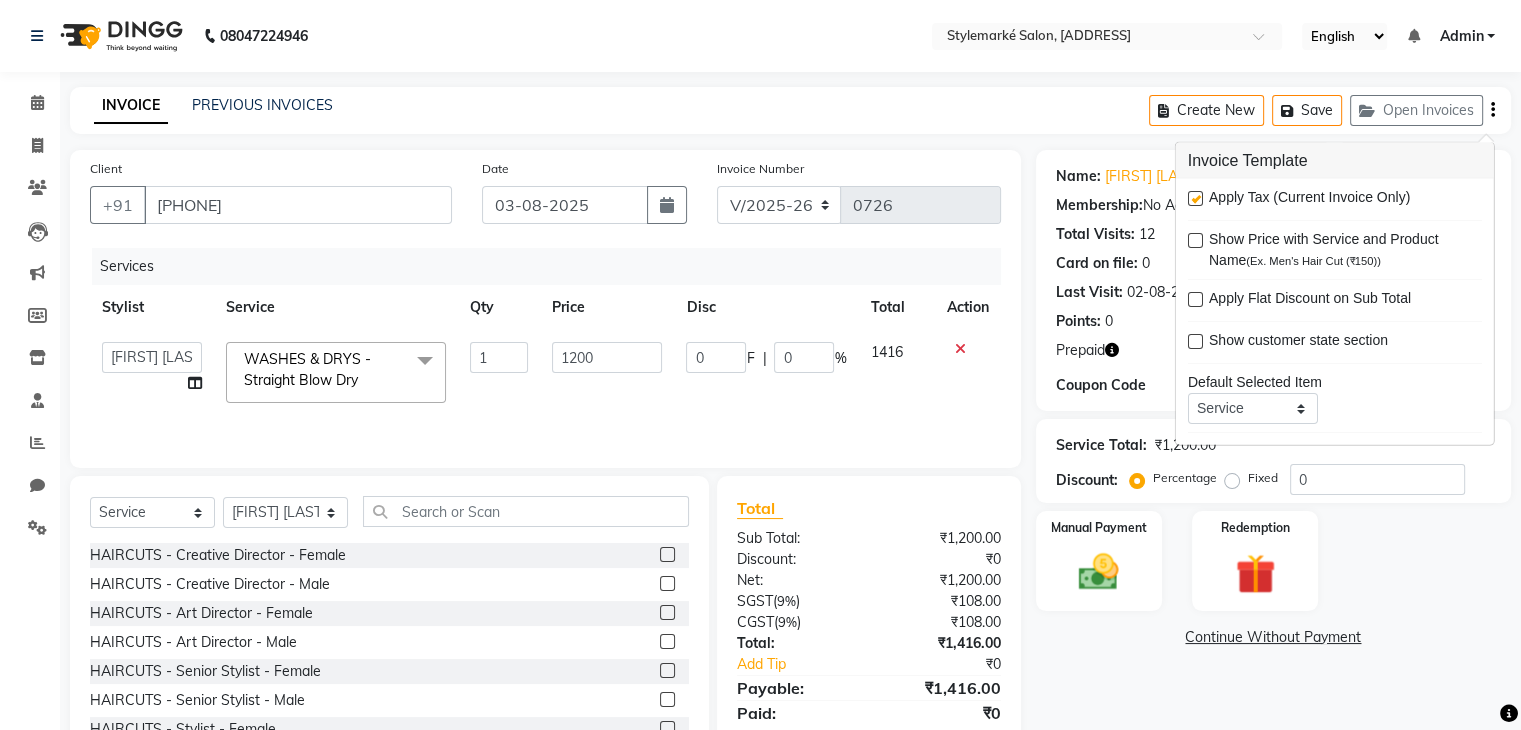 click at bounding box center [1194, 199] 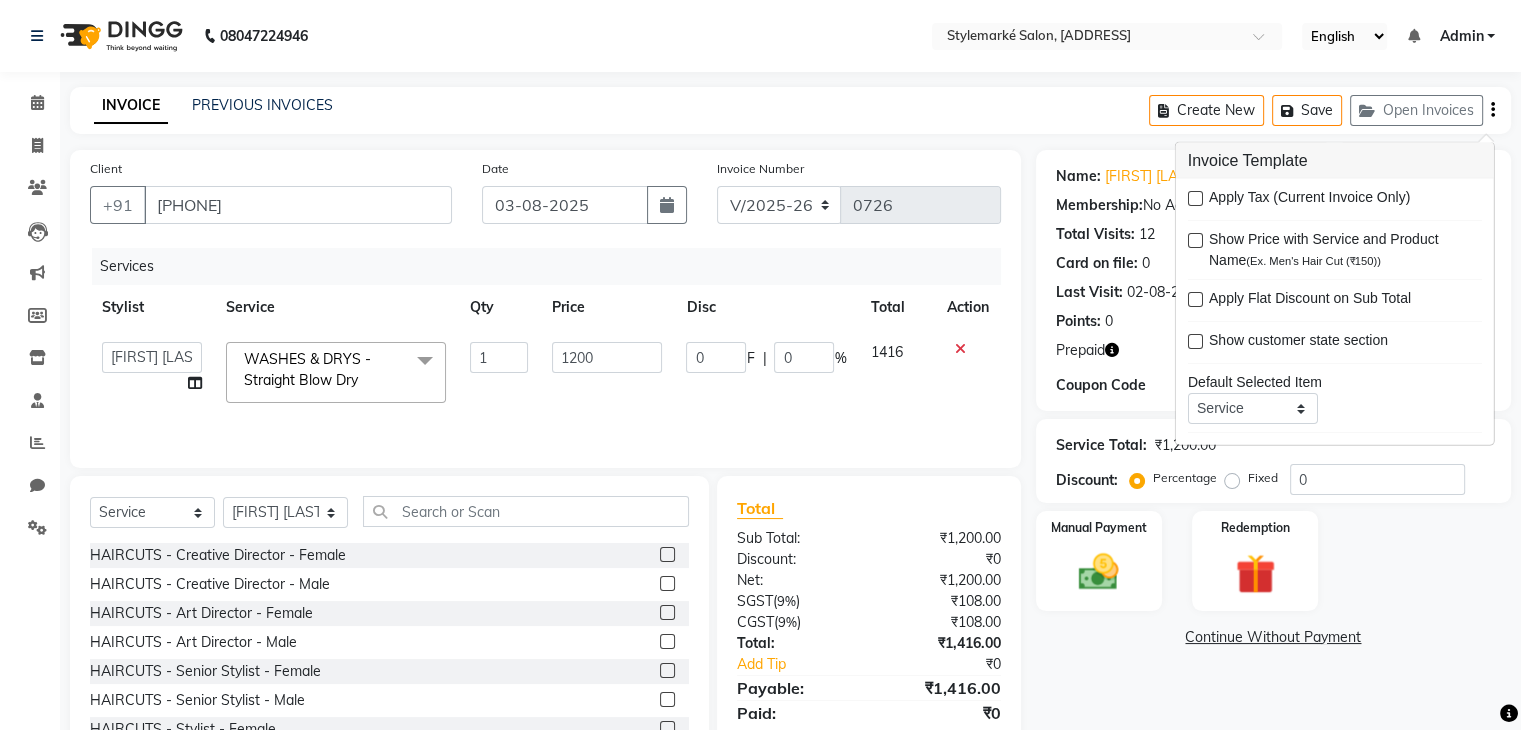 click at bounding box center (1195, 198) 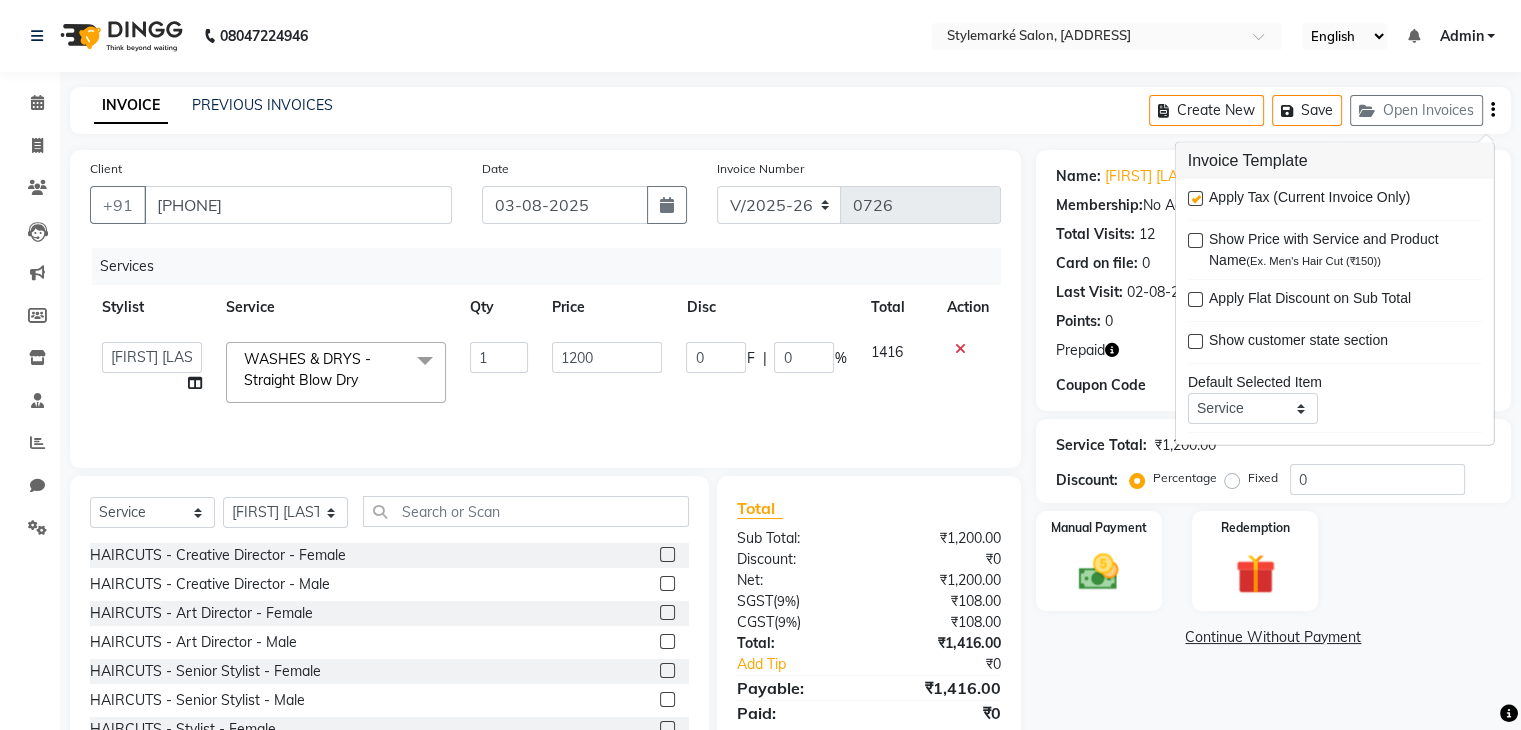 click at bounding box center (1195, 198) 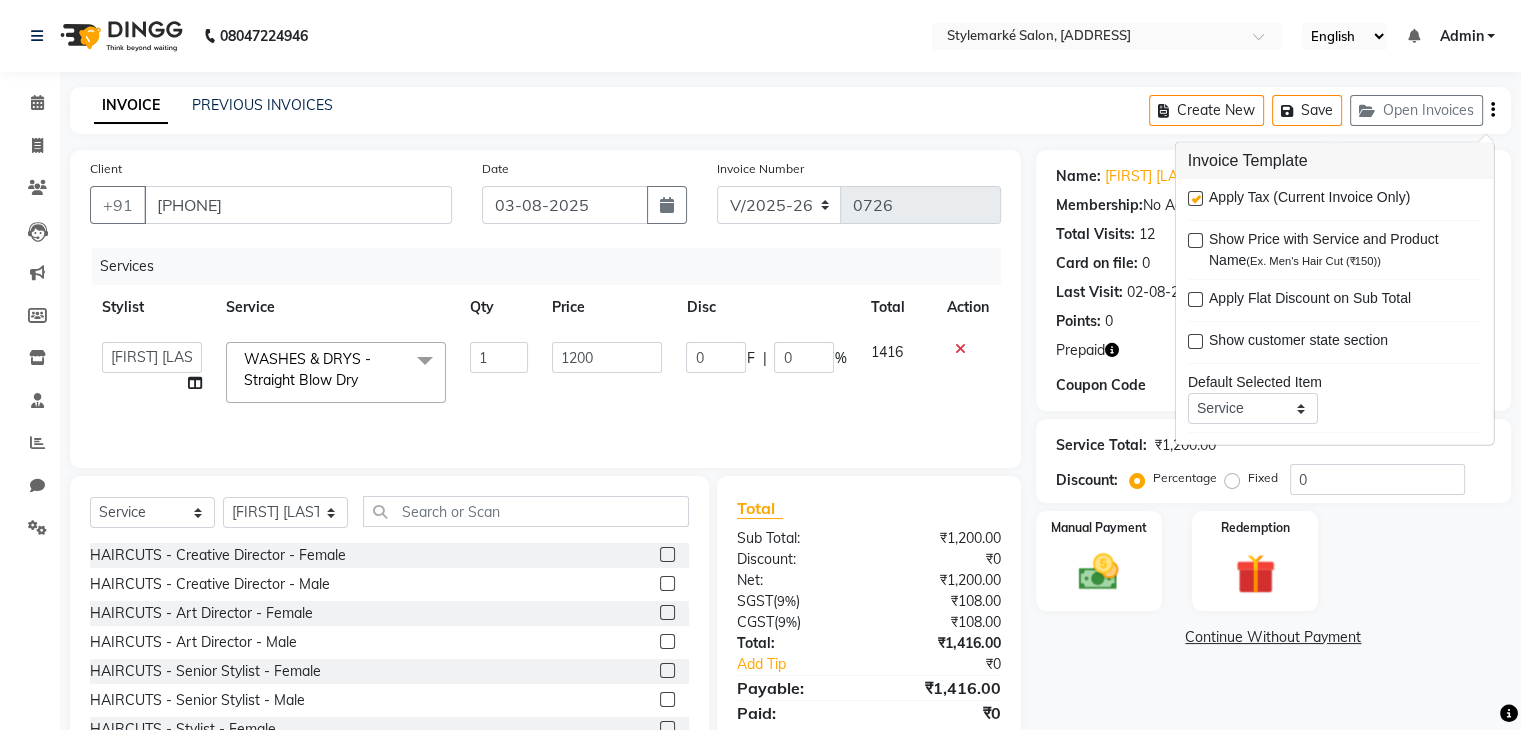 click at bounding box center [1194, 199] 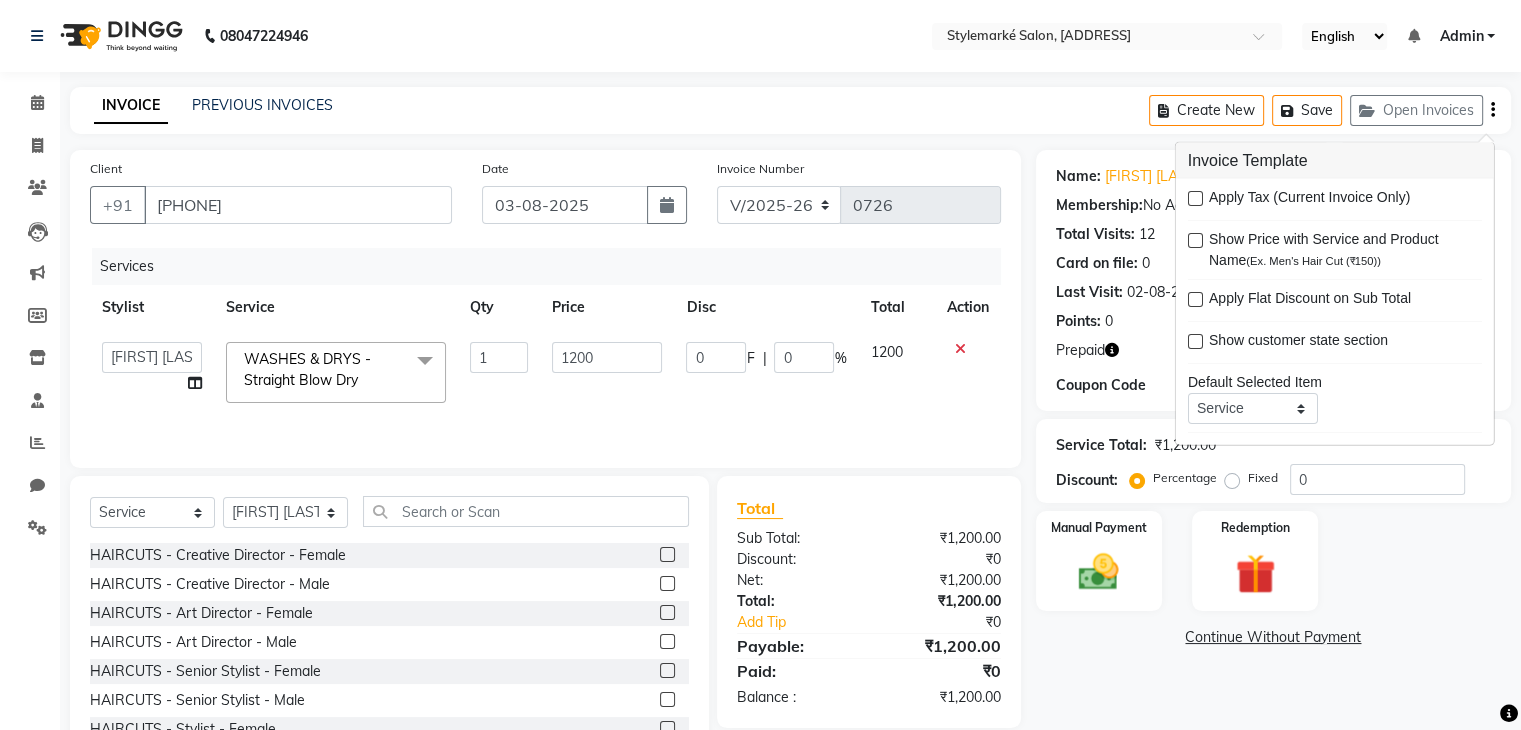 scroll, scrollTop: 96, scrollLeft: 0, axis: vertical 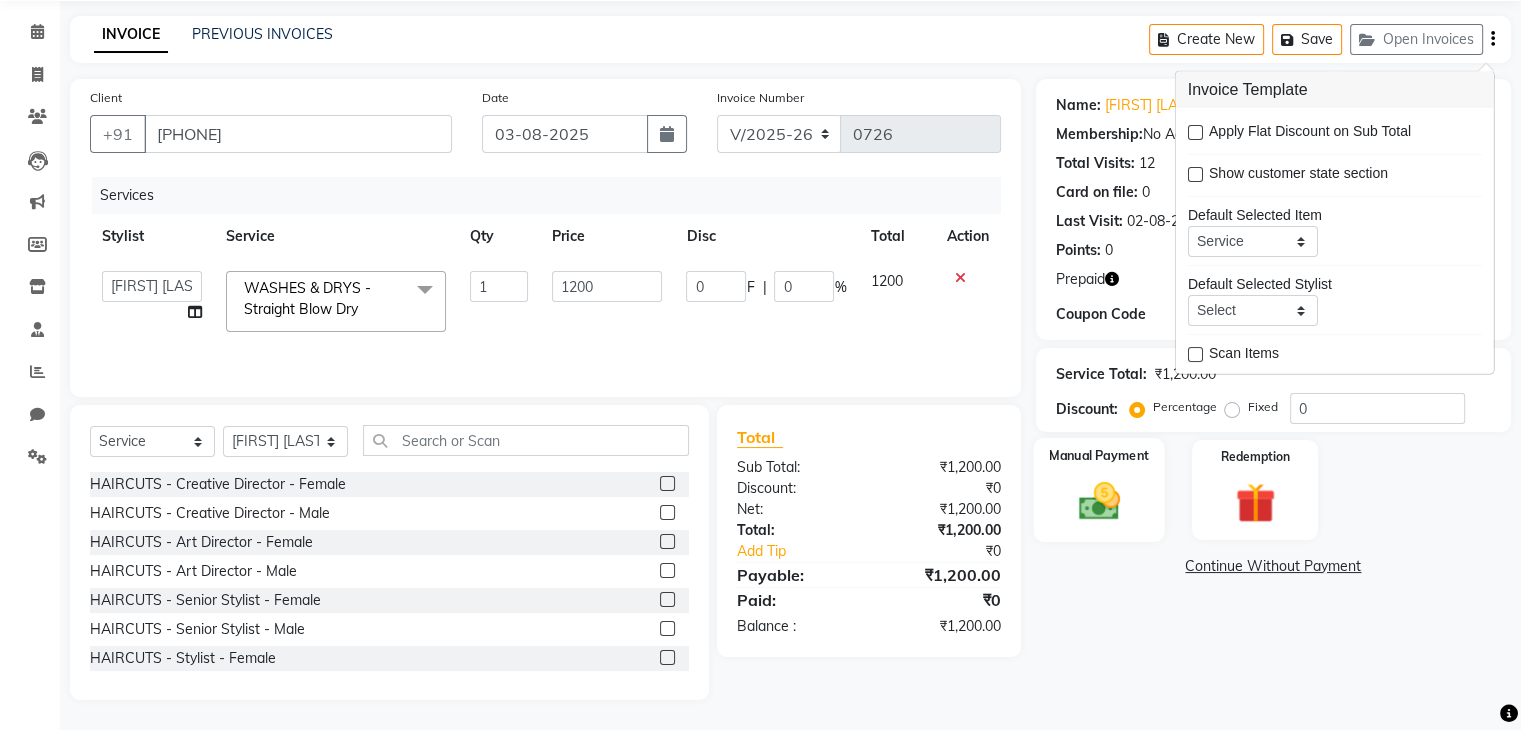 click 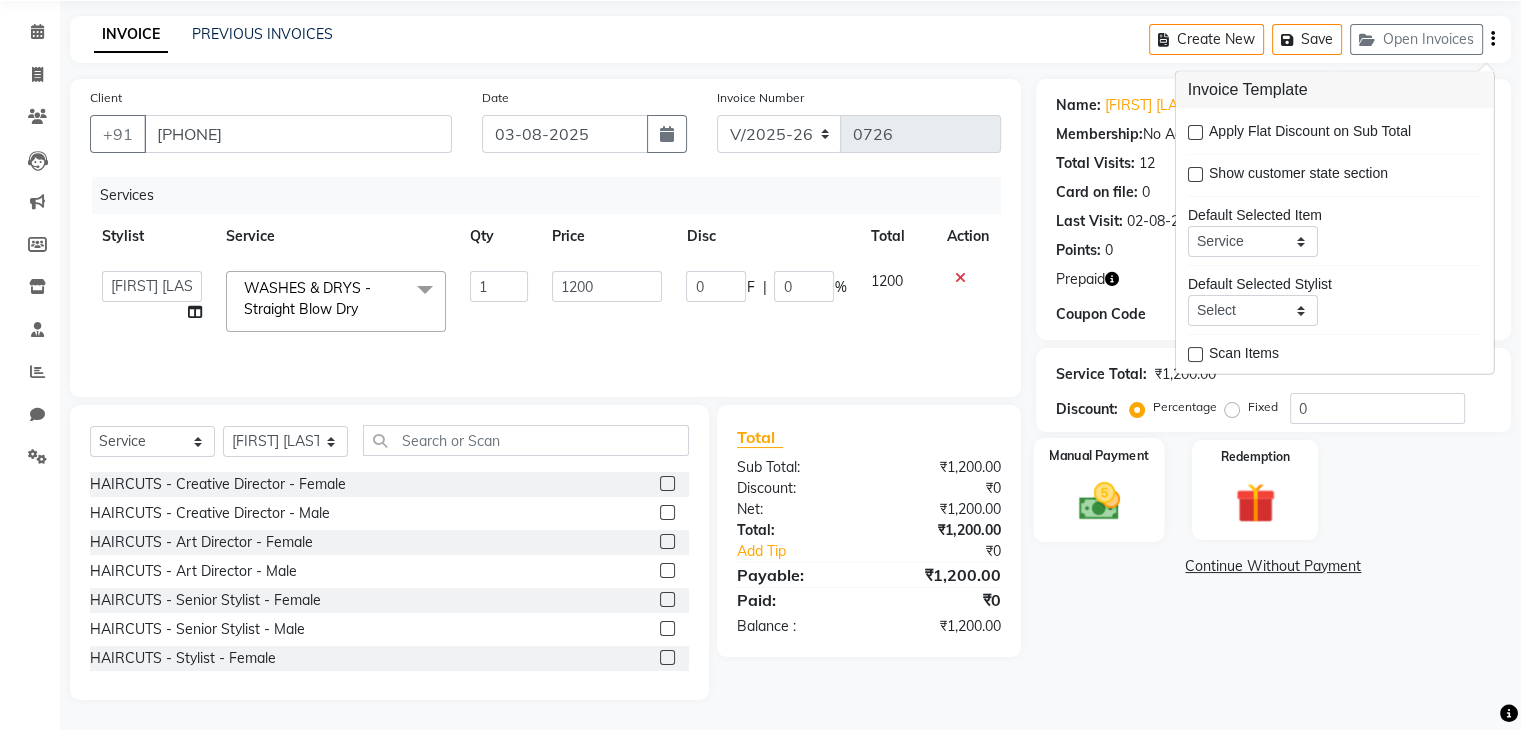 click 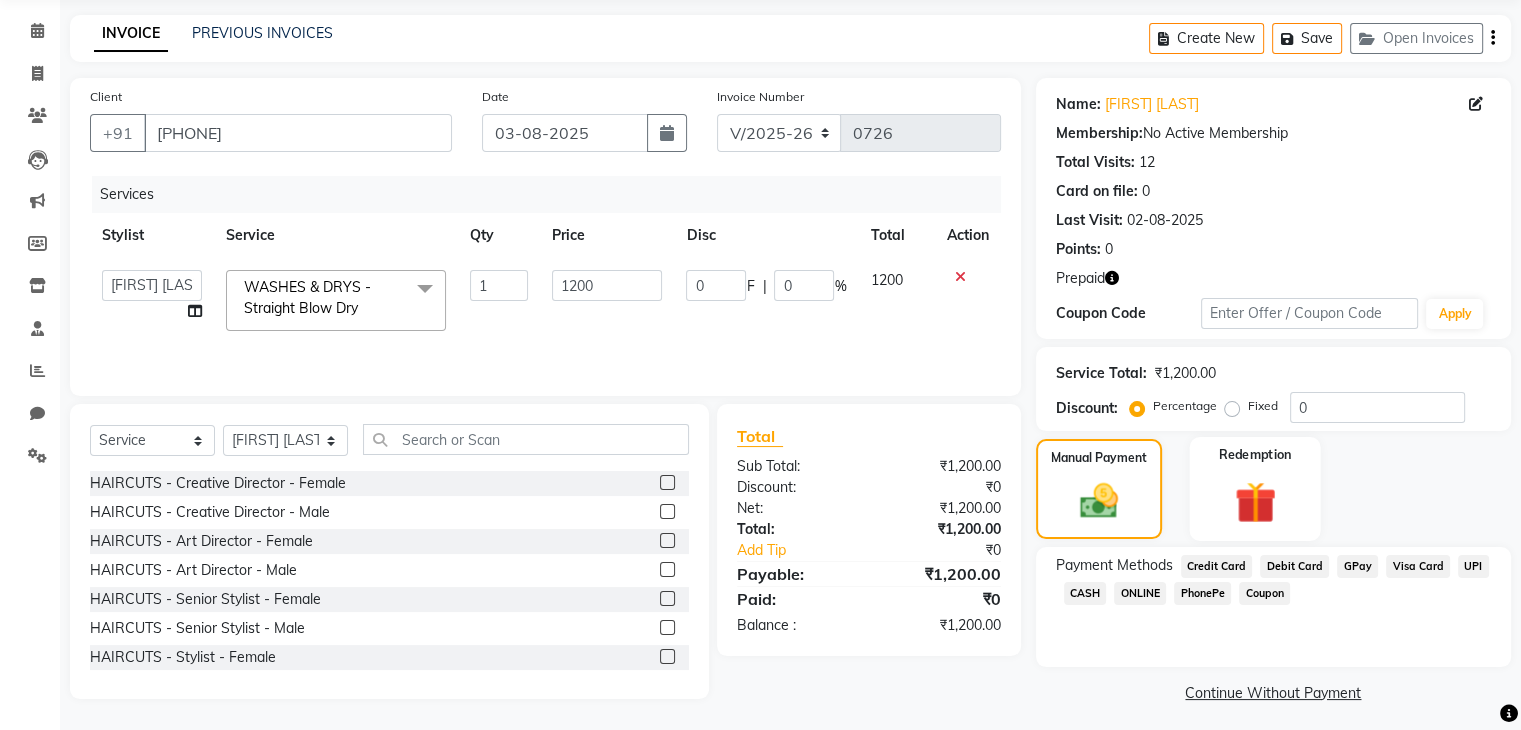 click 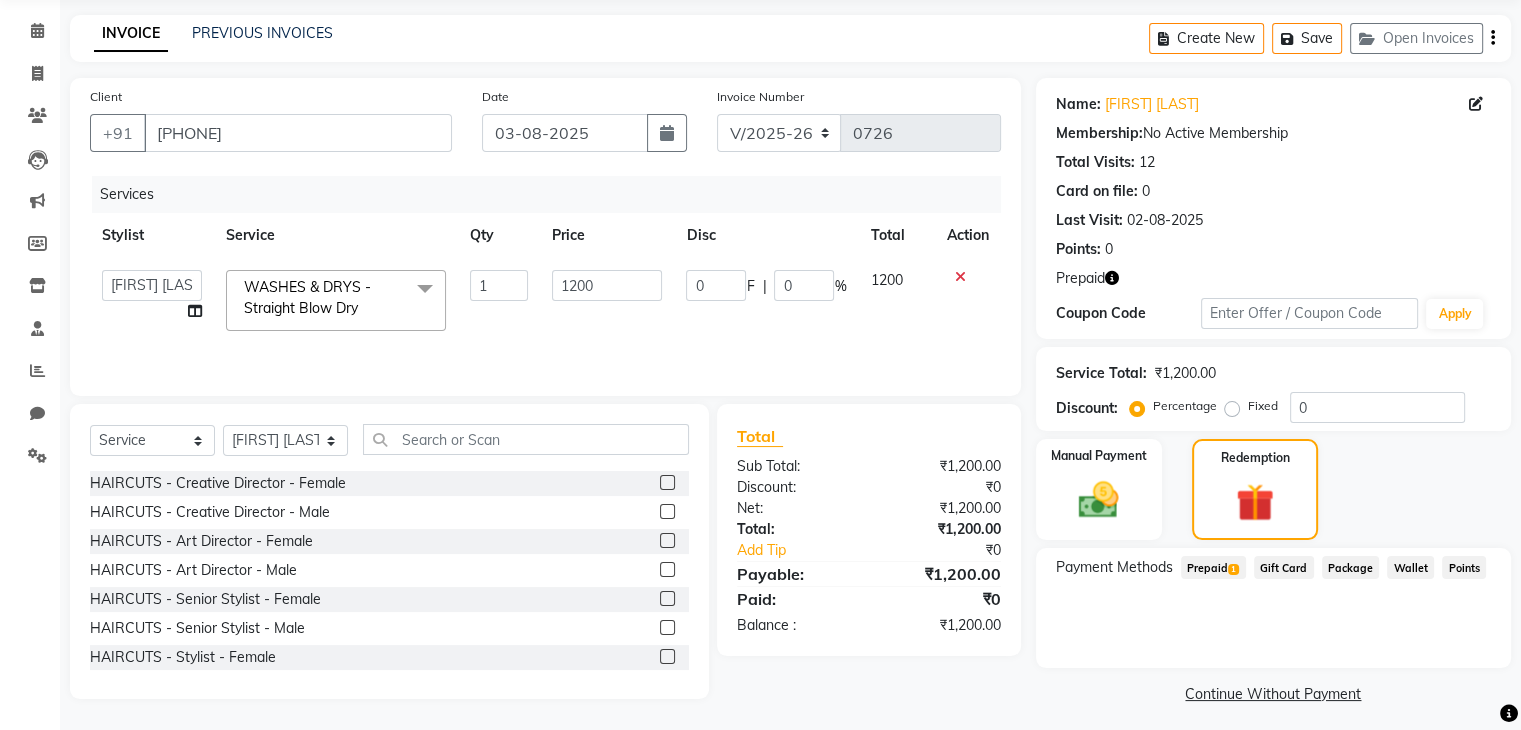 click on "Prepaid  1" 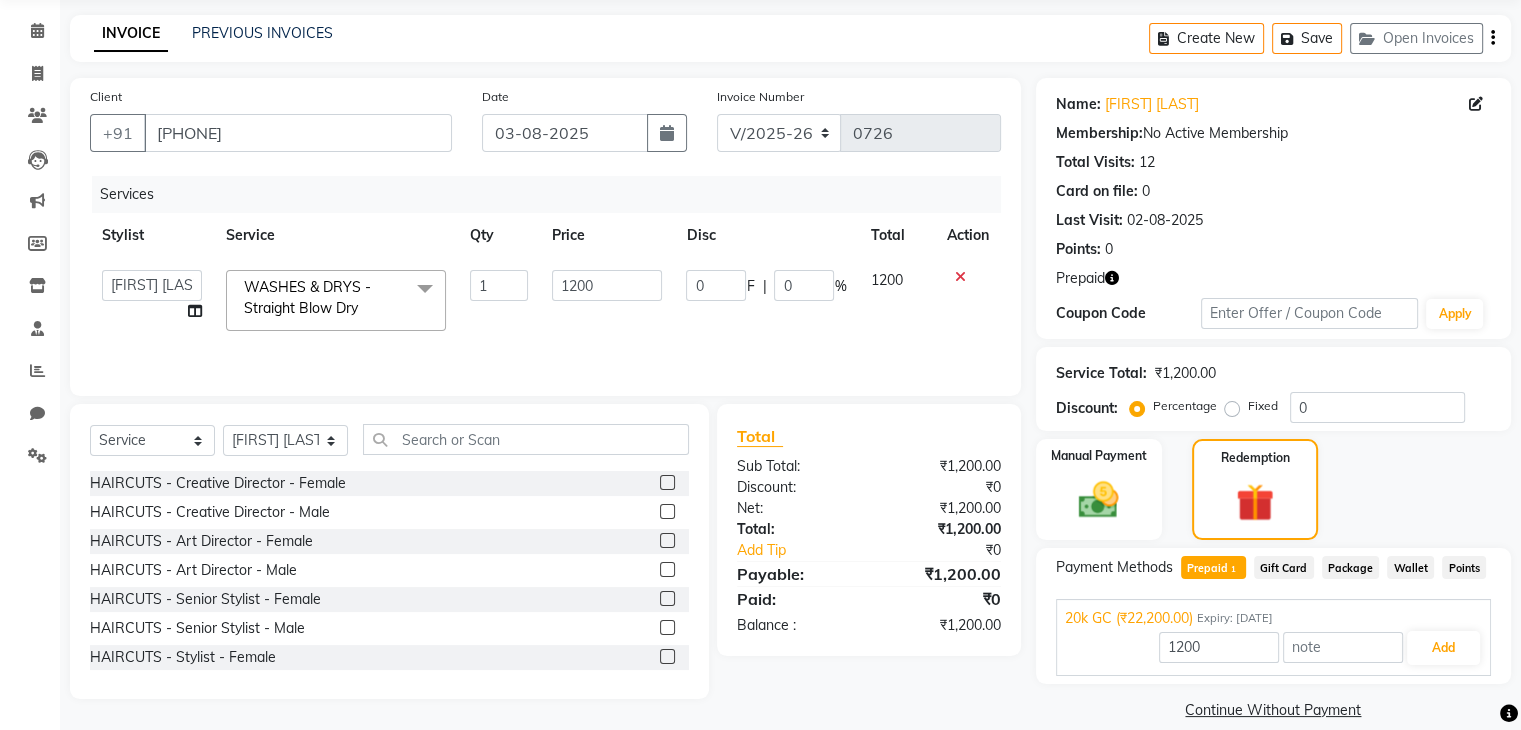 scroll, scrollTop: 97, scrollLeft: 0, axis: vertical 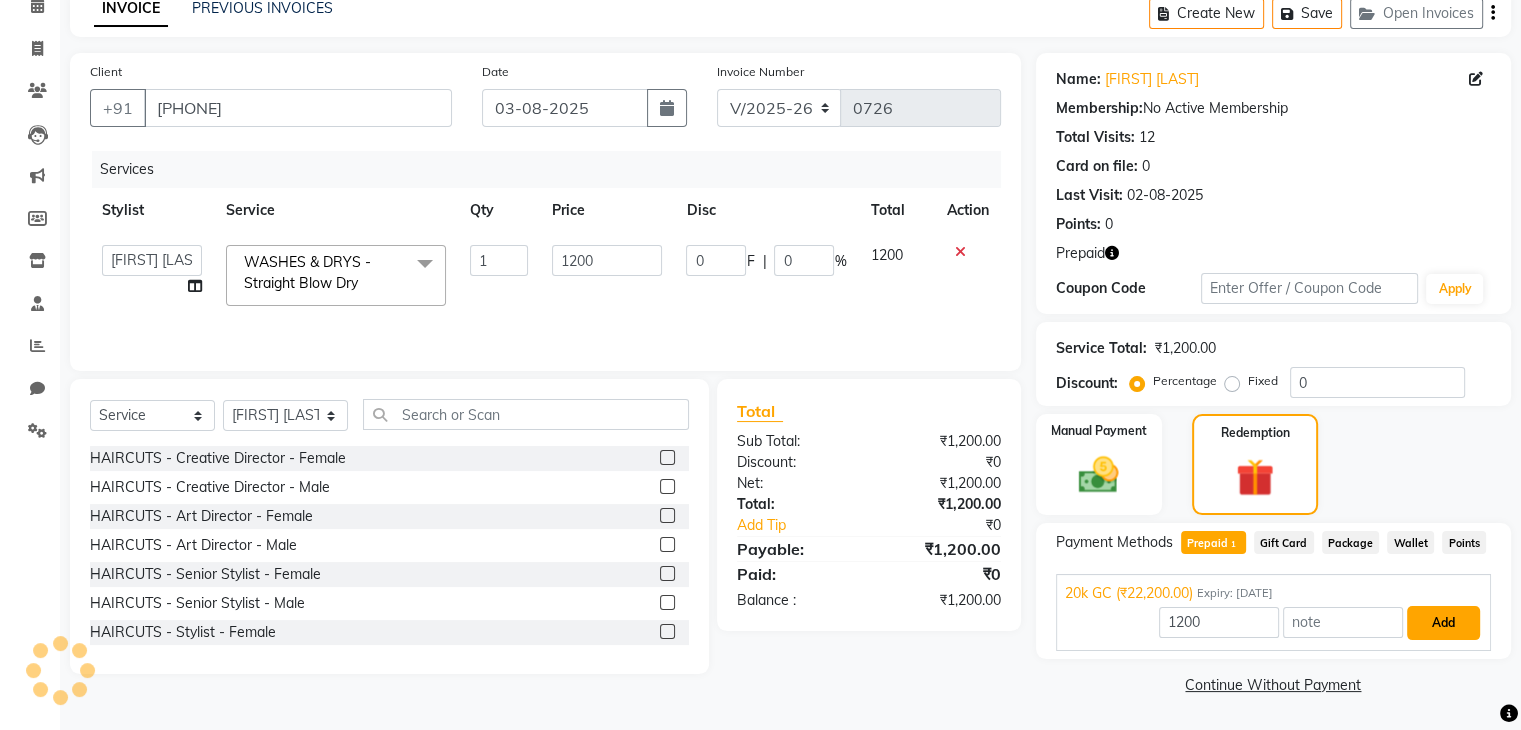 click on "Add" at bounding box center (1443, 623) 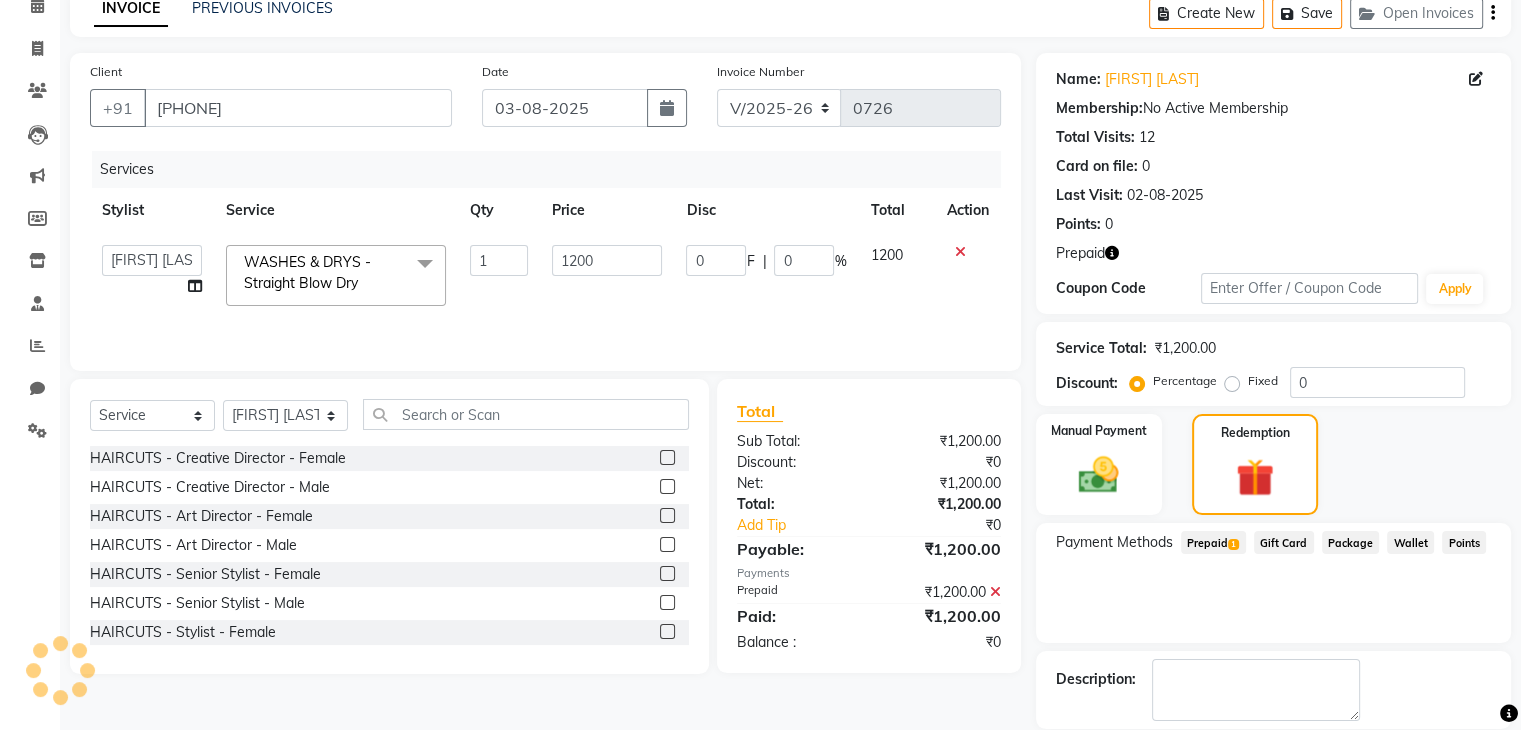 scroll, scrollTop: 193, scrollLeft: 0, axis: vertical 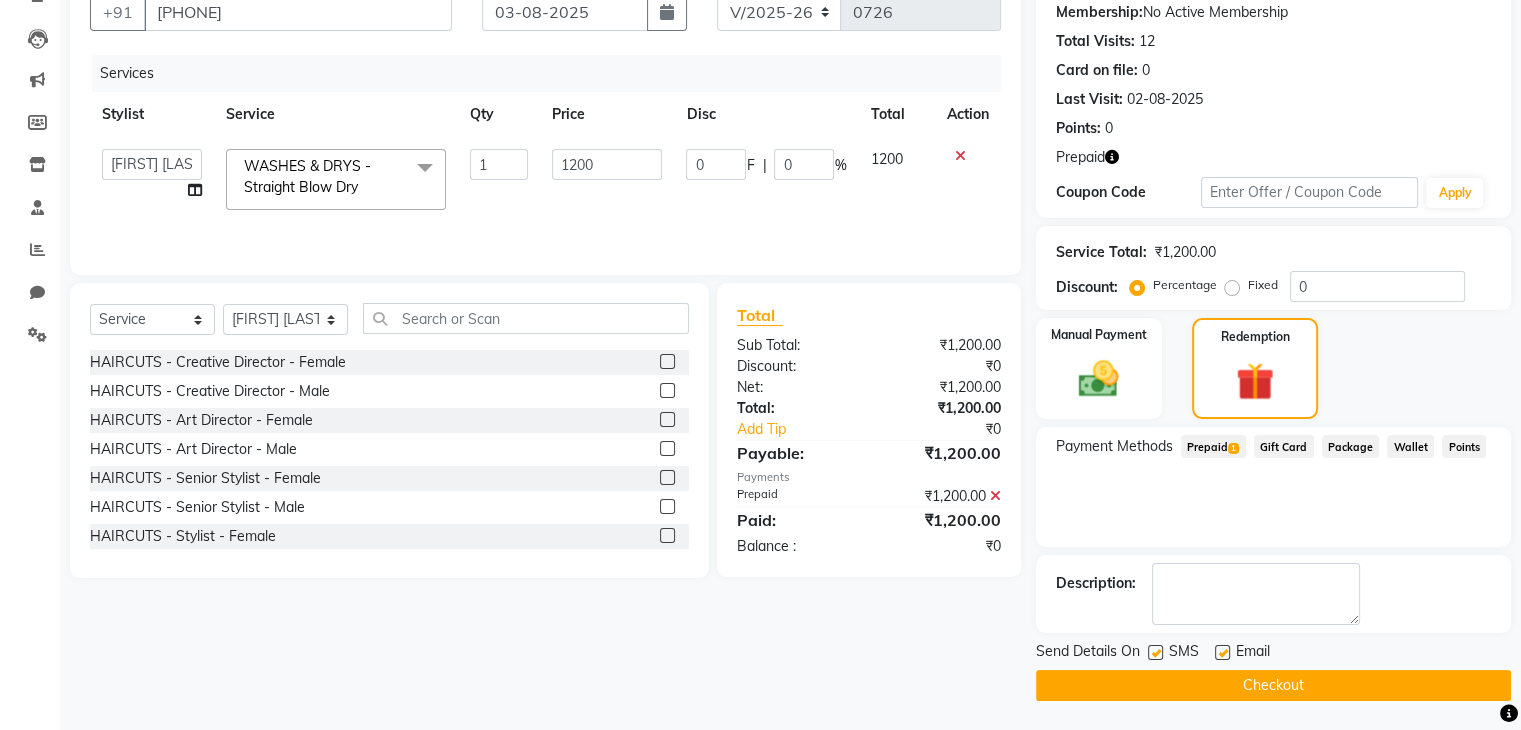 click on "Checkout" 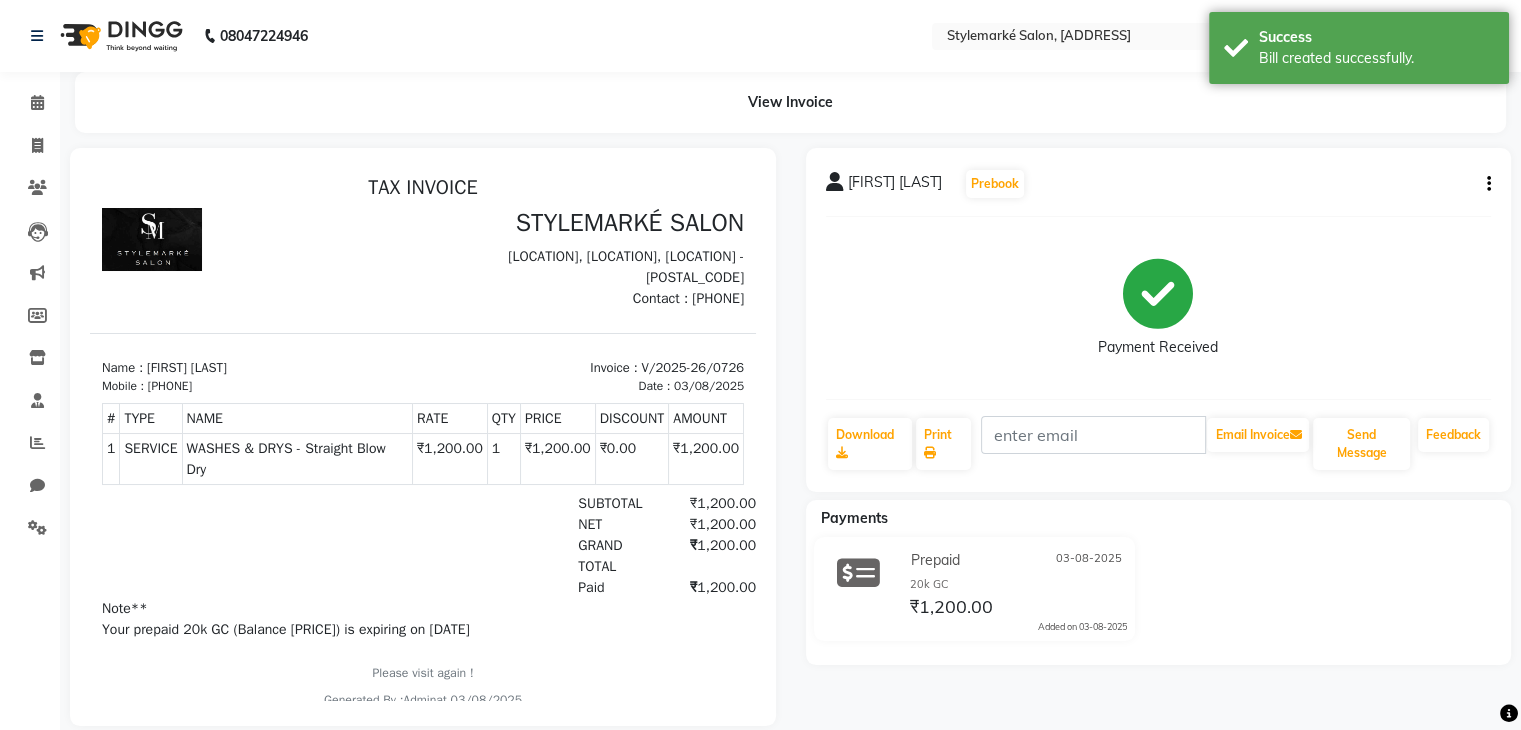 scroll, scrollTop: 0, scrollLeft: 0, axis: both 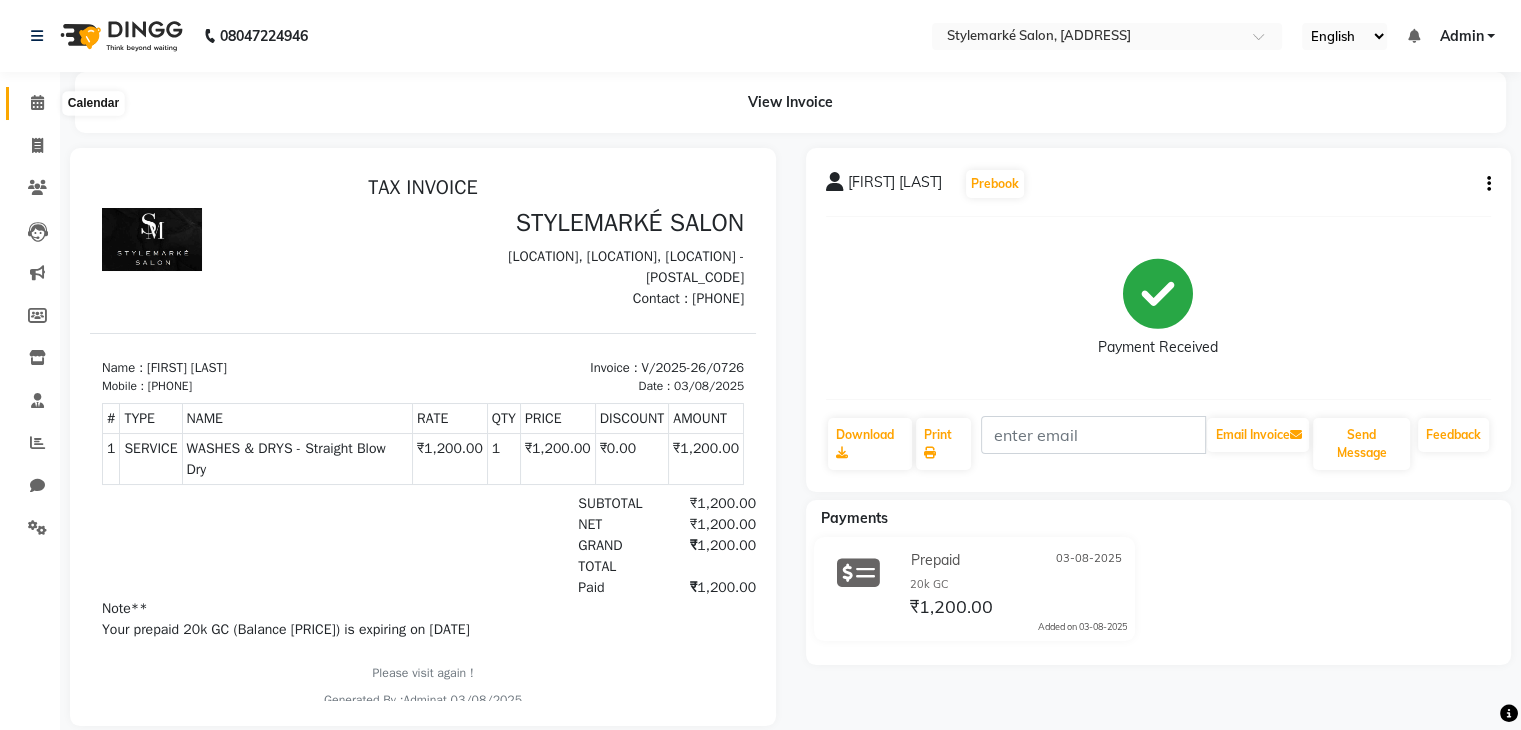 click 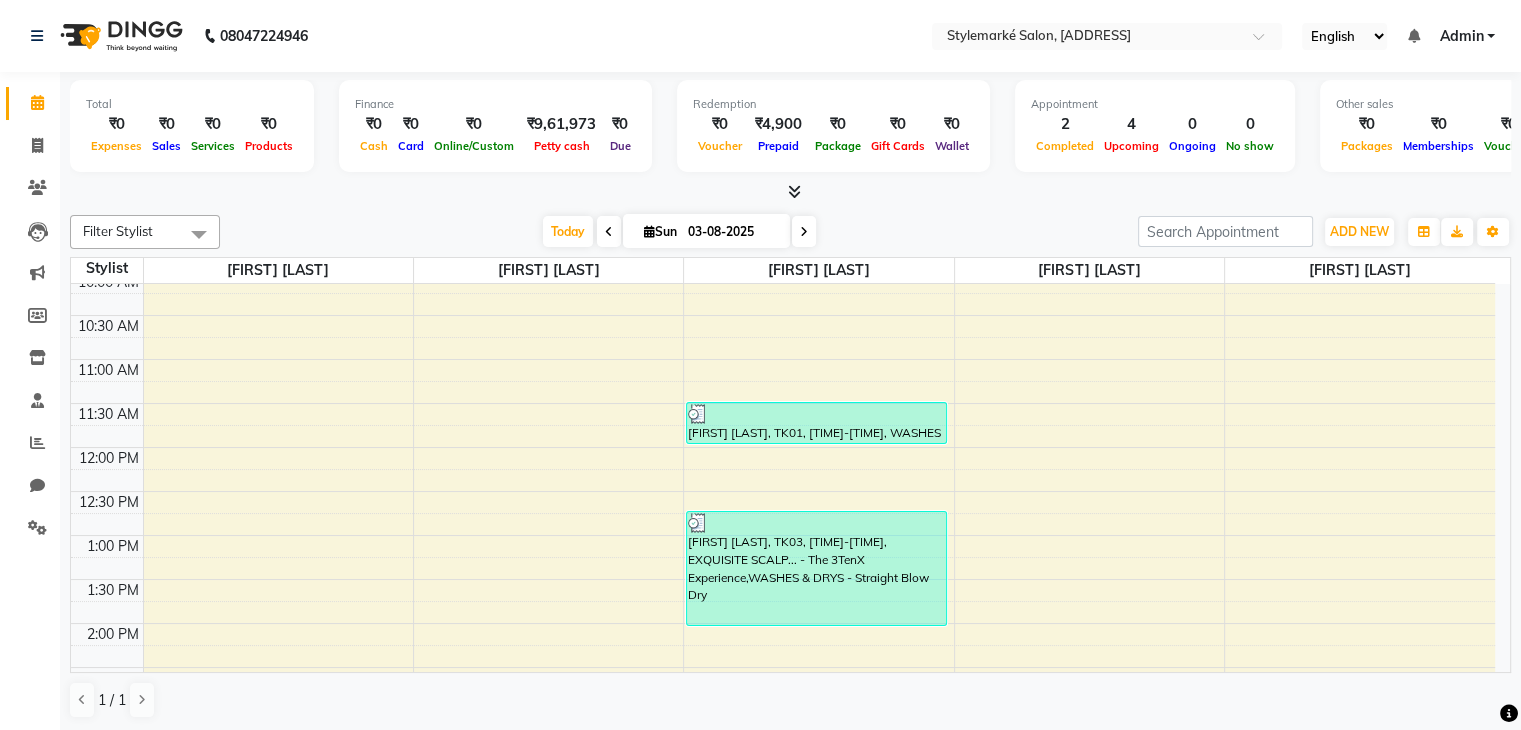 scroll, scrollTop: 0, scrollLeft: 0, axis: both 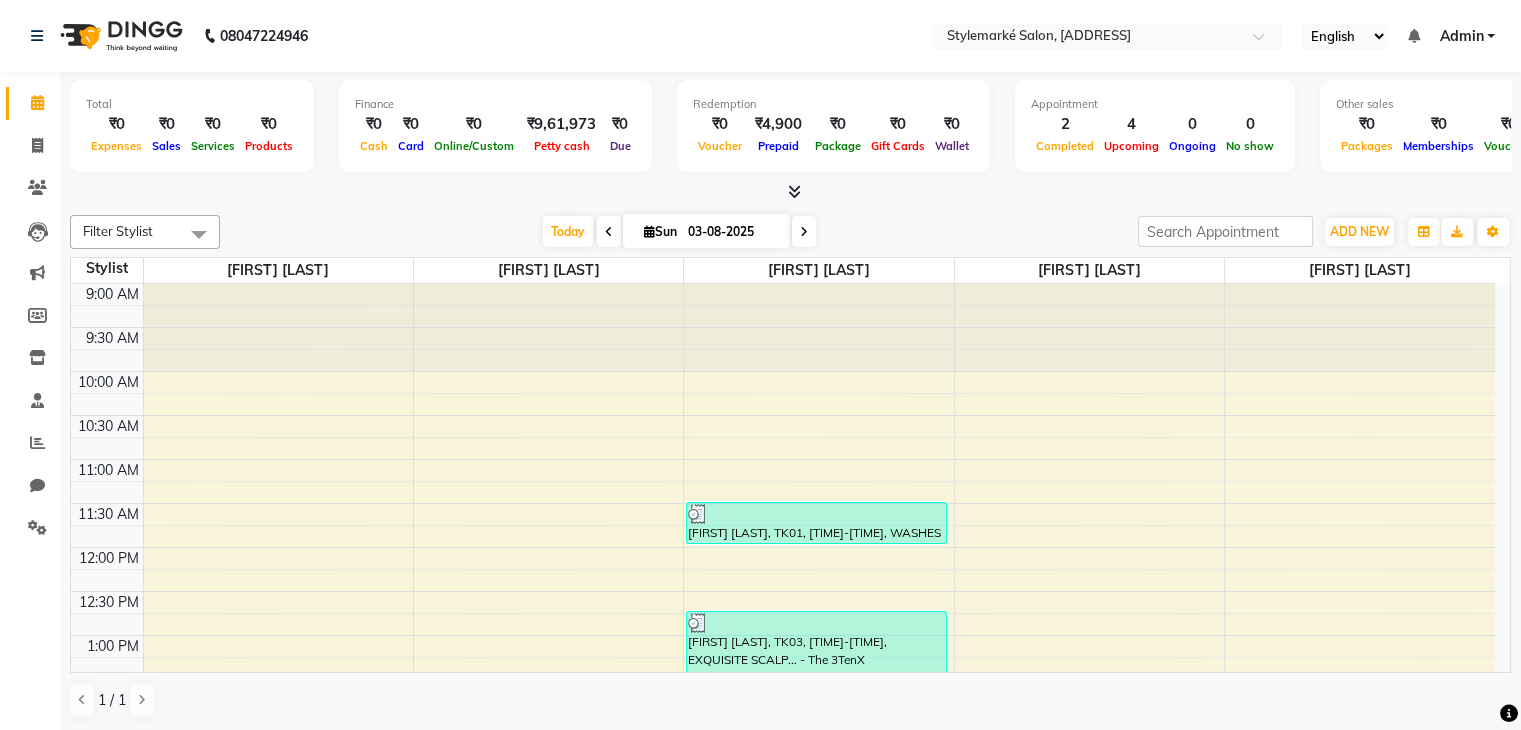 click on "[TIME] [TIME] [TIME] [TIME] [TIME] [TIME] [TIME] [TIME] [TIME] [TIME] [TIME] [TIME] [TIME] [TIME] [TIME] [TIME] [TIME] [TIME] [TIME] [TIME] [TIME] [TIME] [TIME] [TIME]     [FIRST] [LAST], TK01, [TIME]-[TIME], WASHES & DRYS - Straight Blow Dry     [FIRST] [LAST], TK03, [TIME]-[TIME], EXQUISITE SCALP... - The 3TenX Experience,WASHES & DRYS - Straight Blow Dry             [FIRST] [LAST], TK02, [TIME]-[TIME], WASHES & DRYS - In/Out Curls             [FIRST] [LAST], TK02, [TIME]-[TIME], Repair treatment              [FIRST] [LAST], TK02, [TIME]-[TIME], WAX - Full Face Peel Off (Eyebrow not included) - Peel Off             [FIRST] [LAST], TK02, [TIME]-[TIME], MANI/PEDI - Foot Massage (30 minutes)" at bounding box center [783, 811] 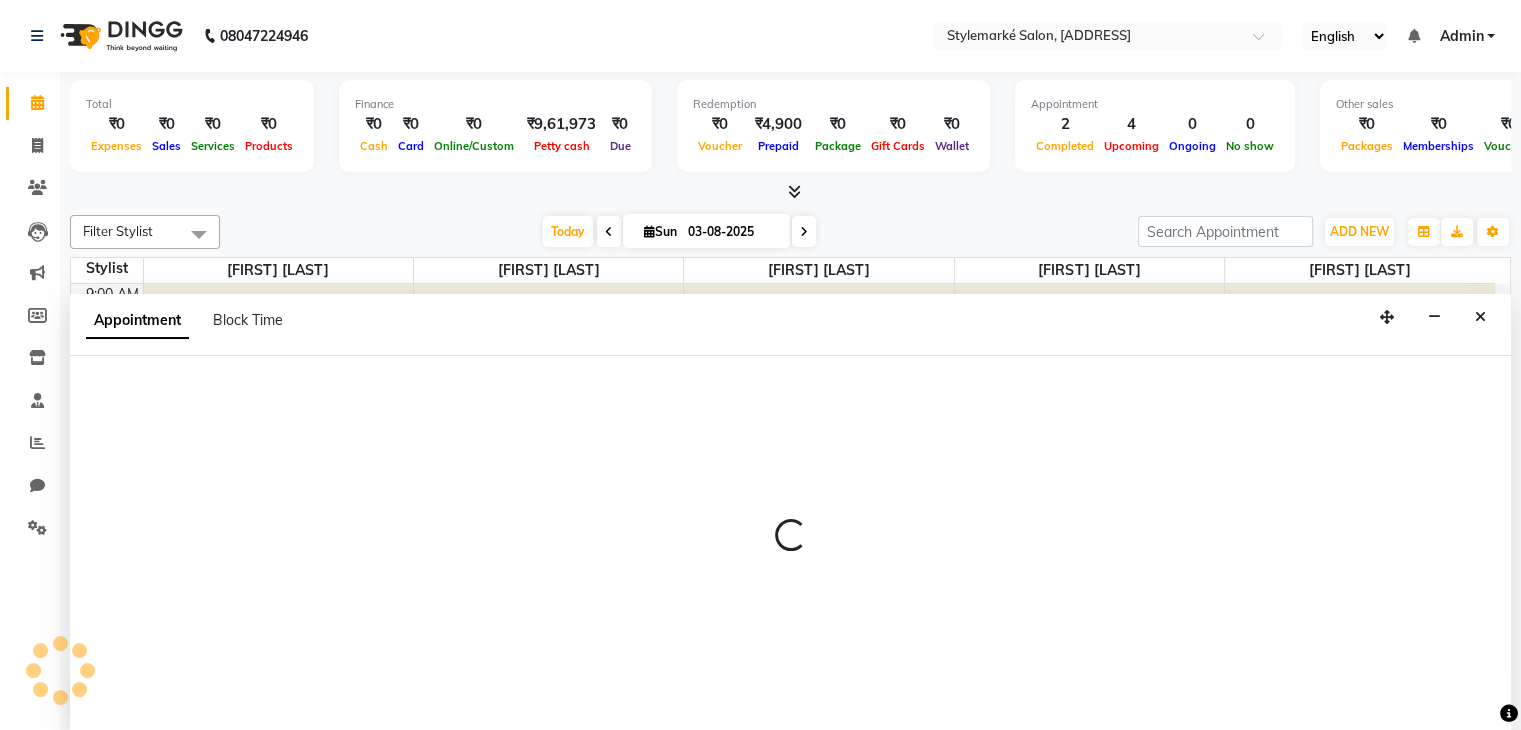 scroll, scrollTop: 1, scrollLeft: 0, axis: vertical 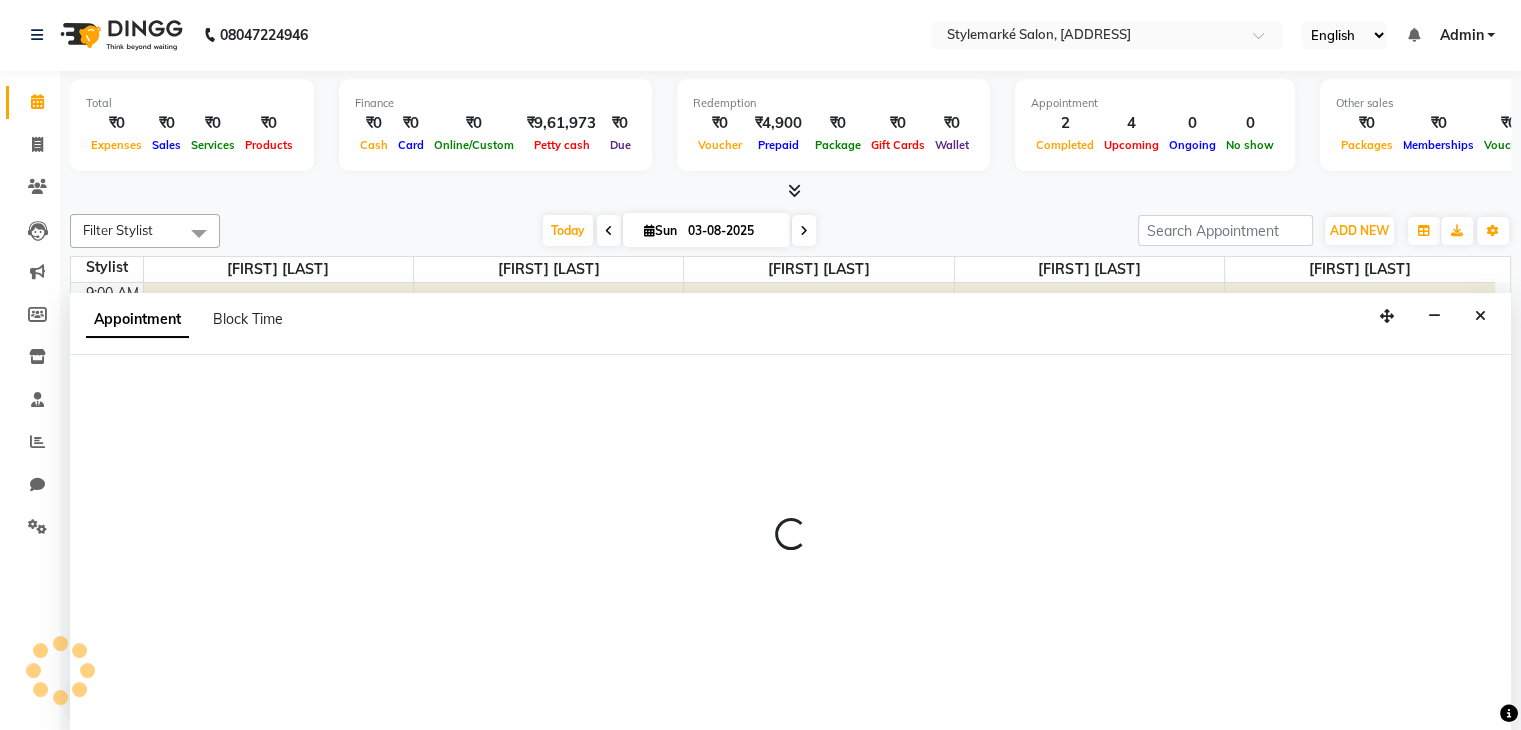 select on "71241" 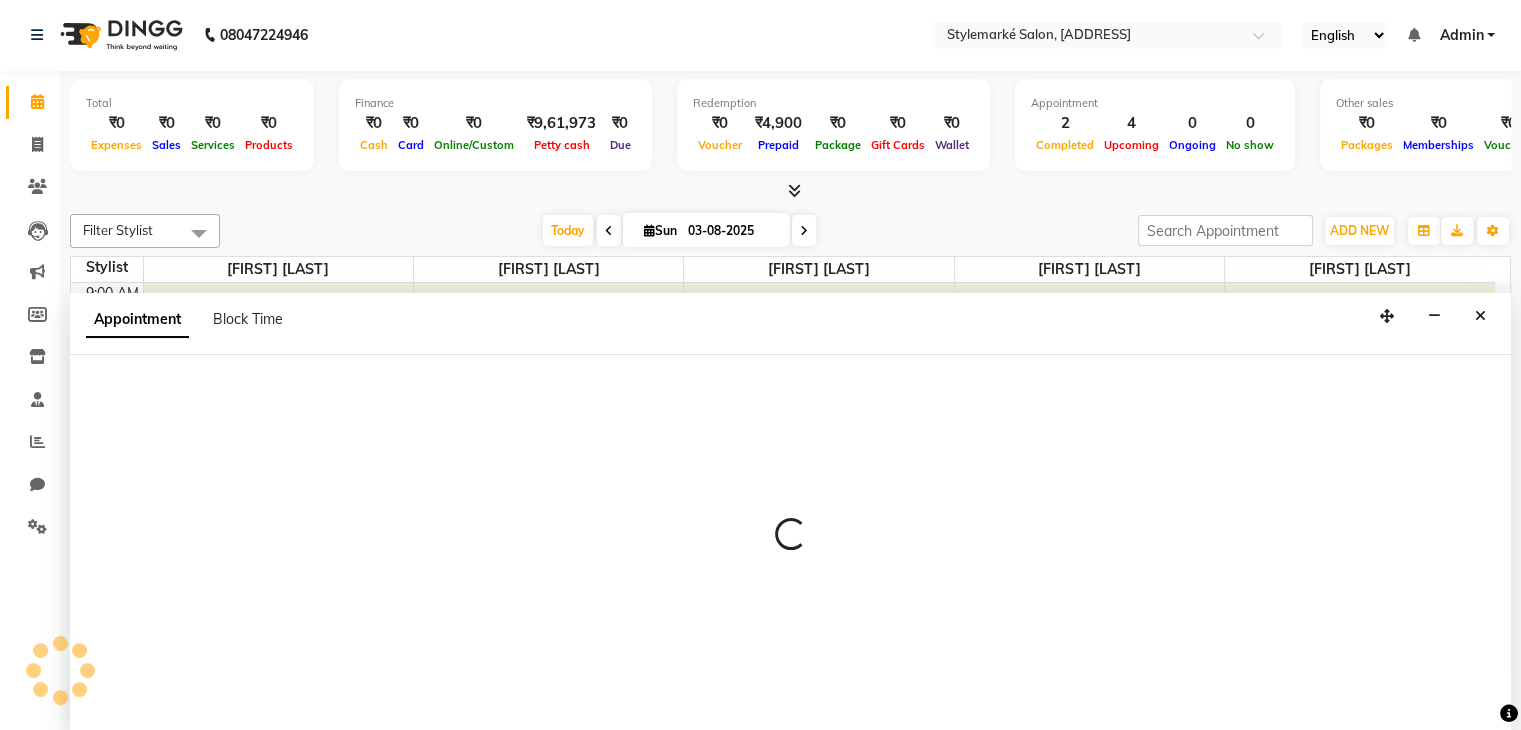 select on "615" 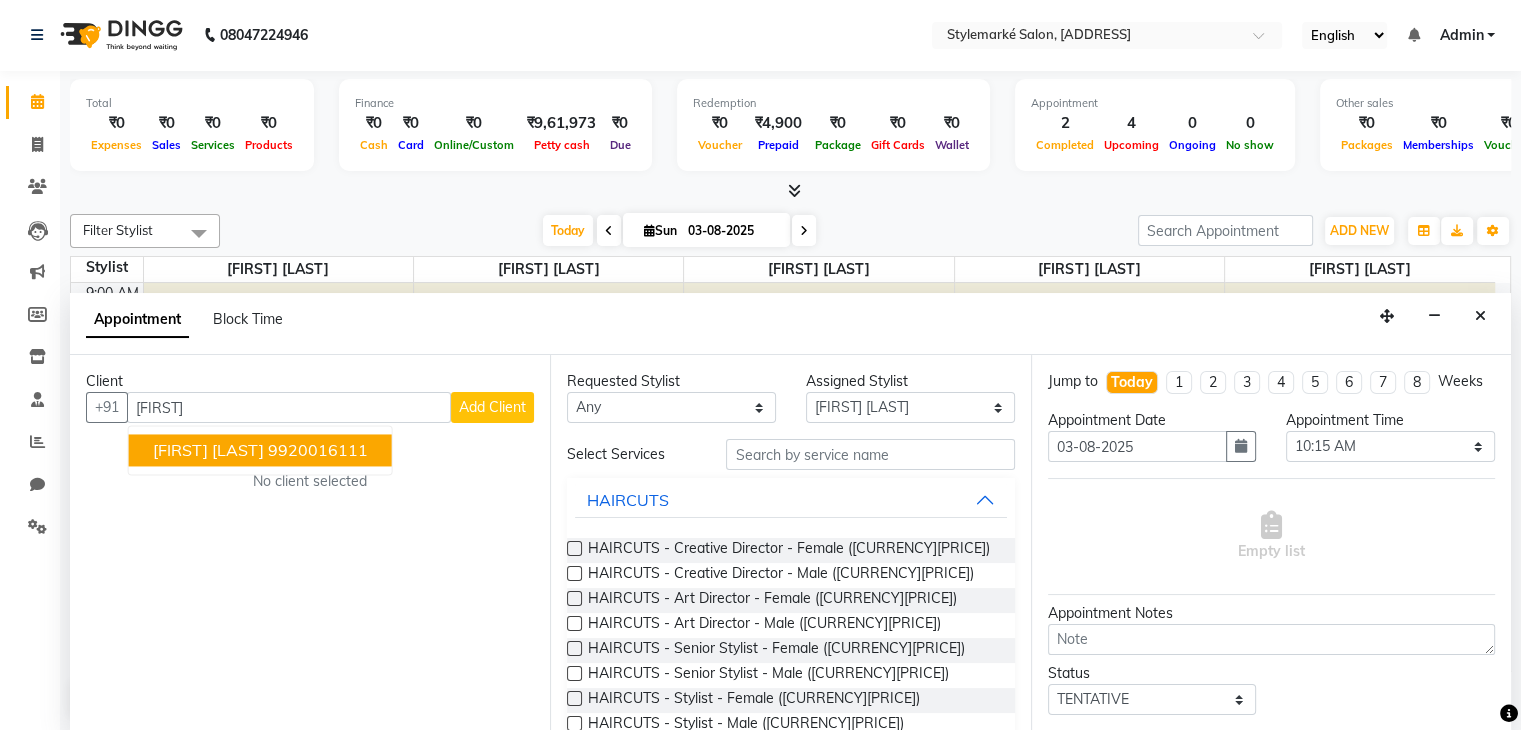 click on "[FIRST] [LAST] [PHONE]" at bounding box center [260, 451] 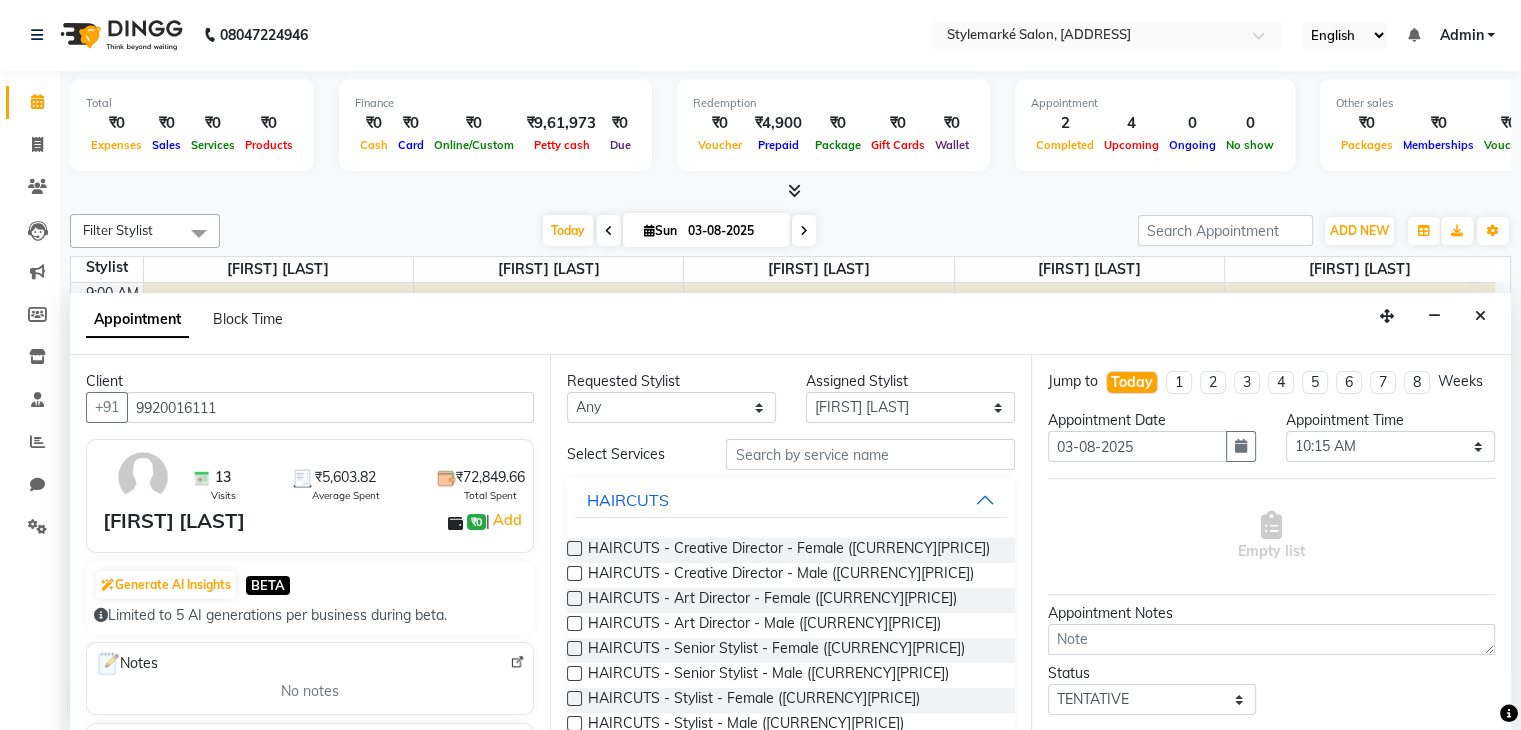 type on "9920016111" 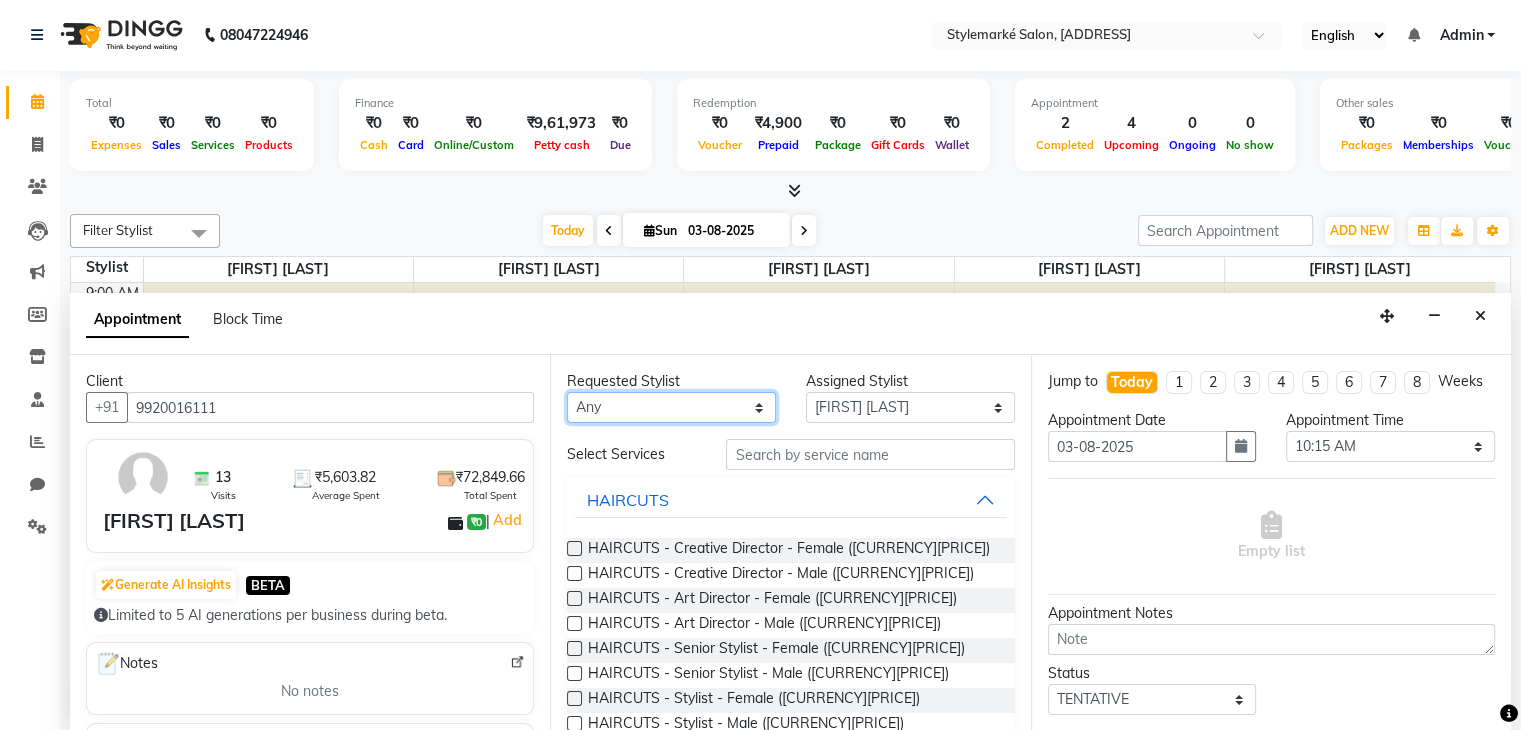 click on "Any [FIRST] [LAST] ⁠[FIRST] [LAST] ⁠[FIRST] [LAST] [FIRST] [LAST] [FIRST] [LAST]" at bounding box center [671, 407] 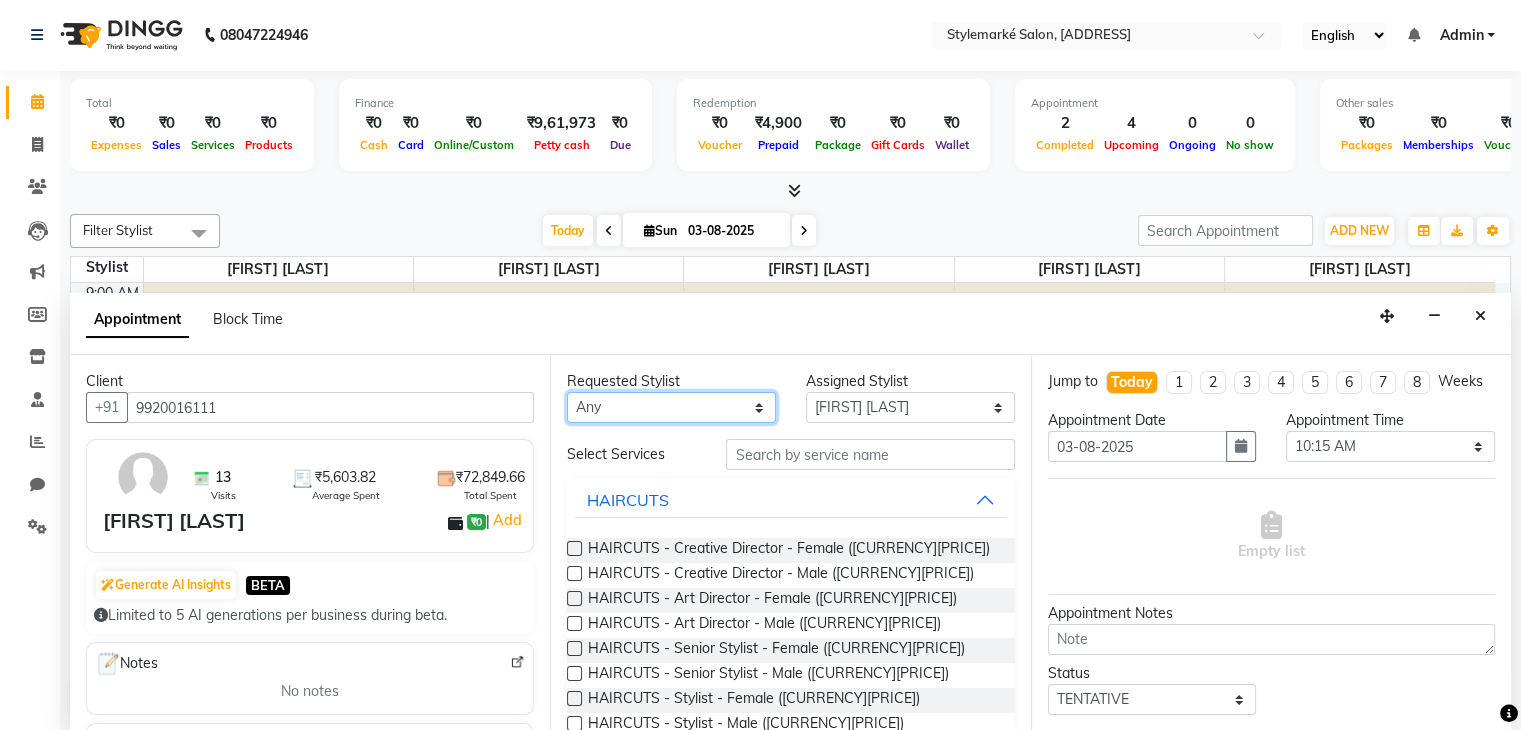 select on "71241" 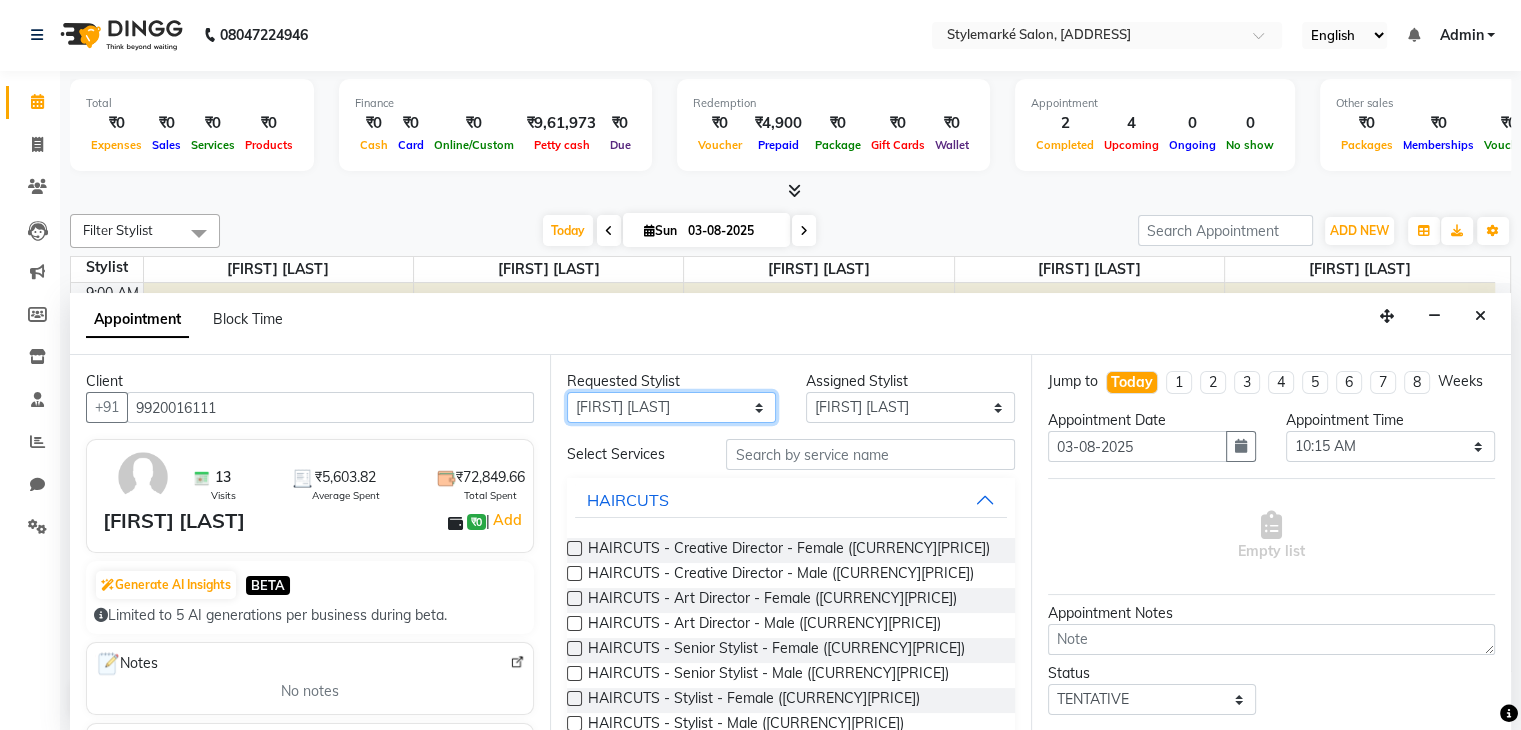 click on "Any [FIRST] [LAST] ⁠[FIRST] [LAST] ⁠[FIRST] [LAST] [FIRST] [LAST] [FIRST] [LAST]" at bounding box center [671, 407] 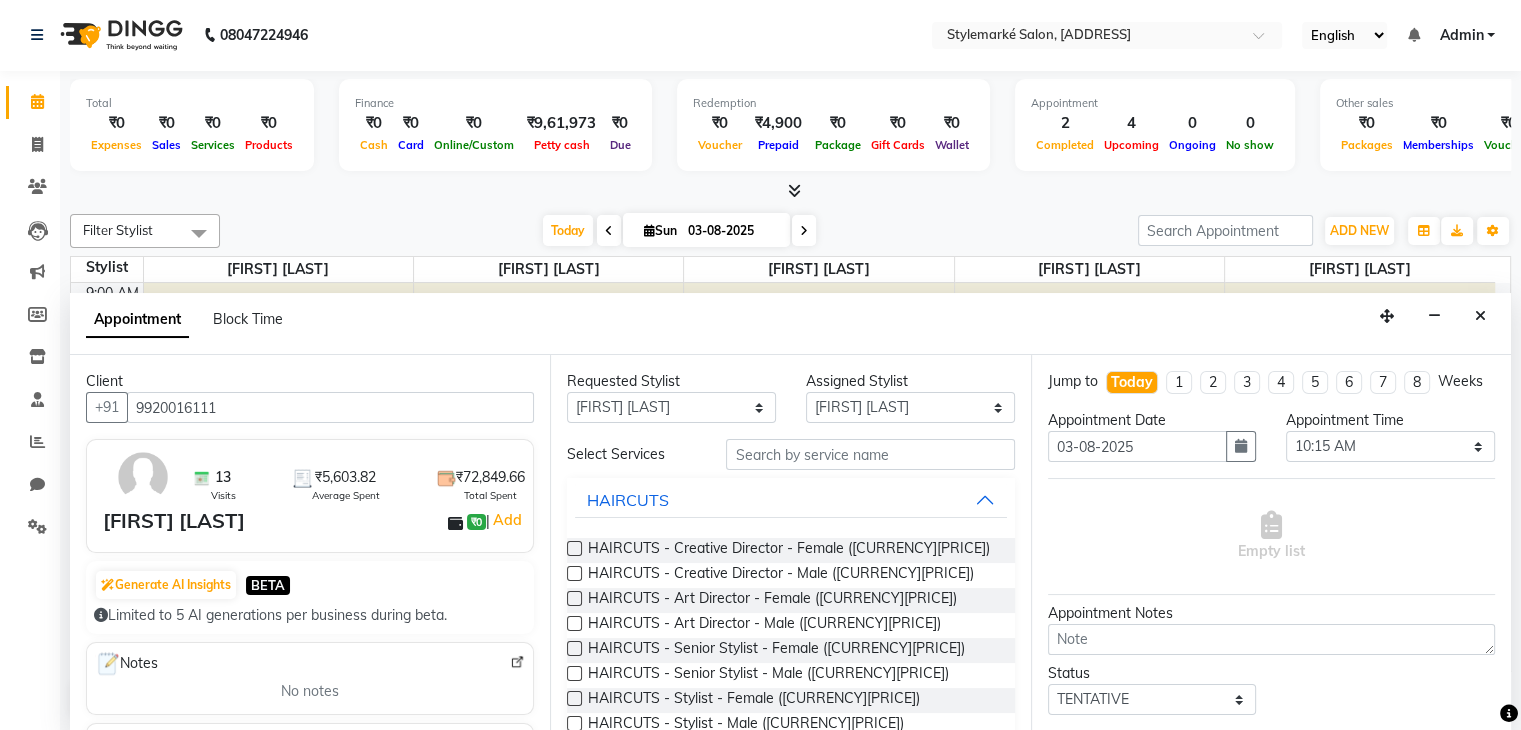 click at bounding box center [574, 573] 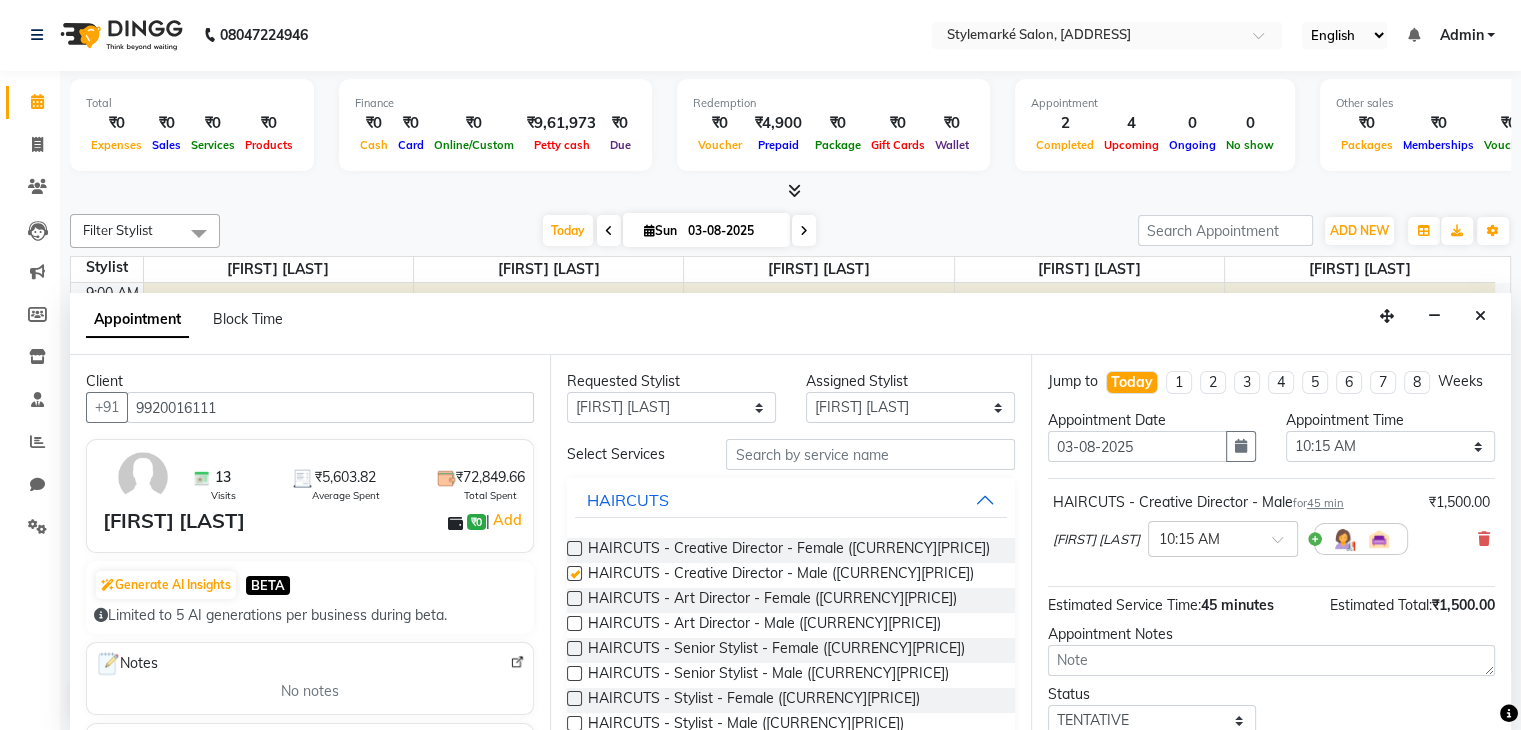 checkbox on "false" 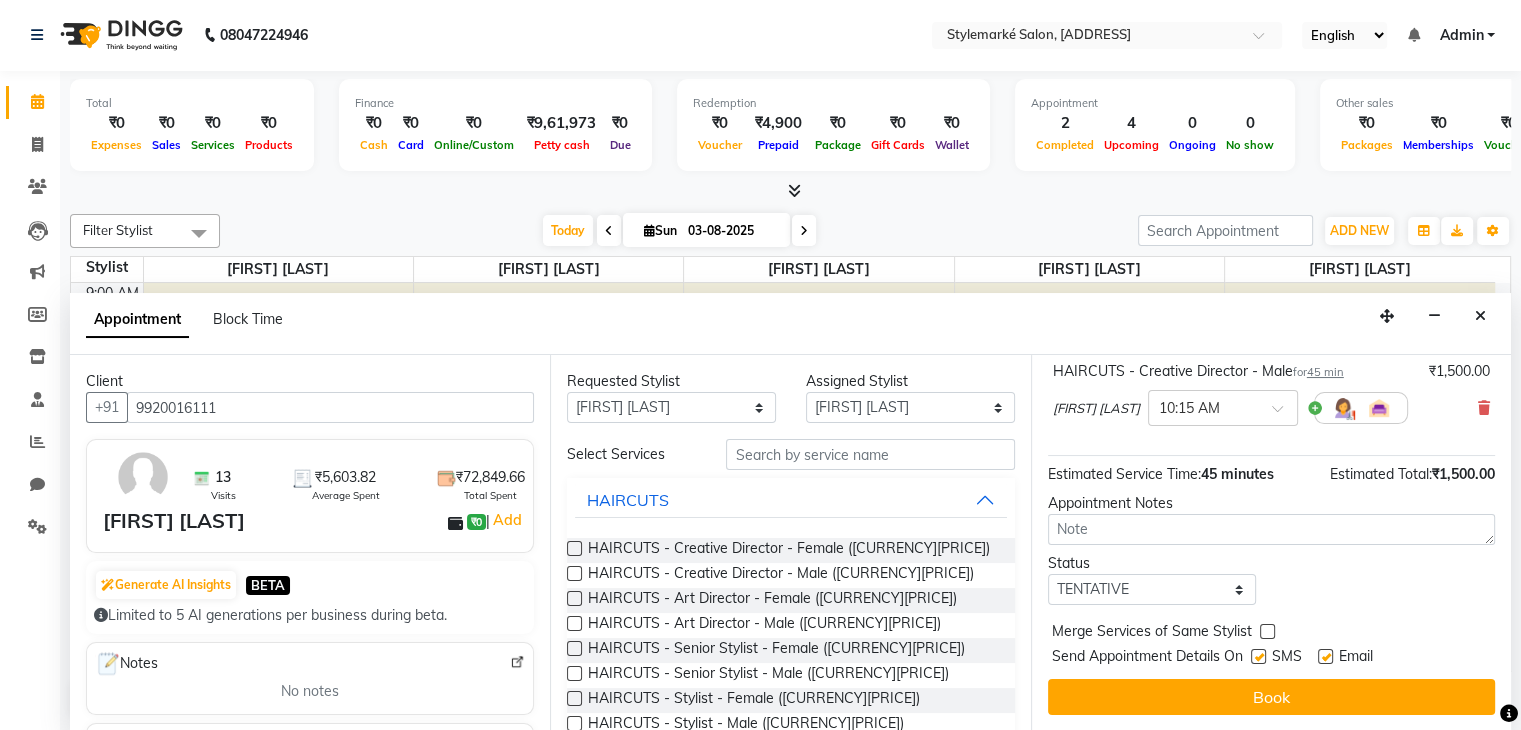 scroll, scrollTop: 149, scrollLeft: 0, axis: vertical 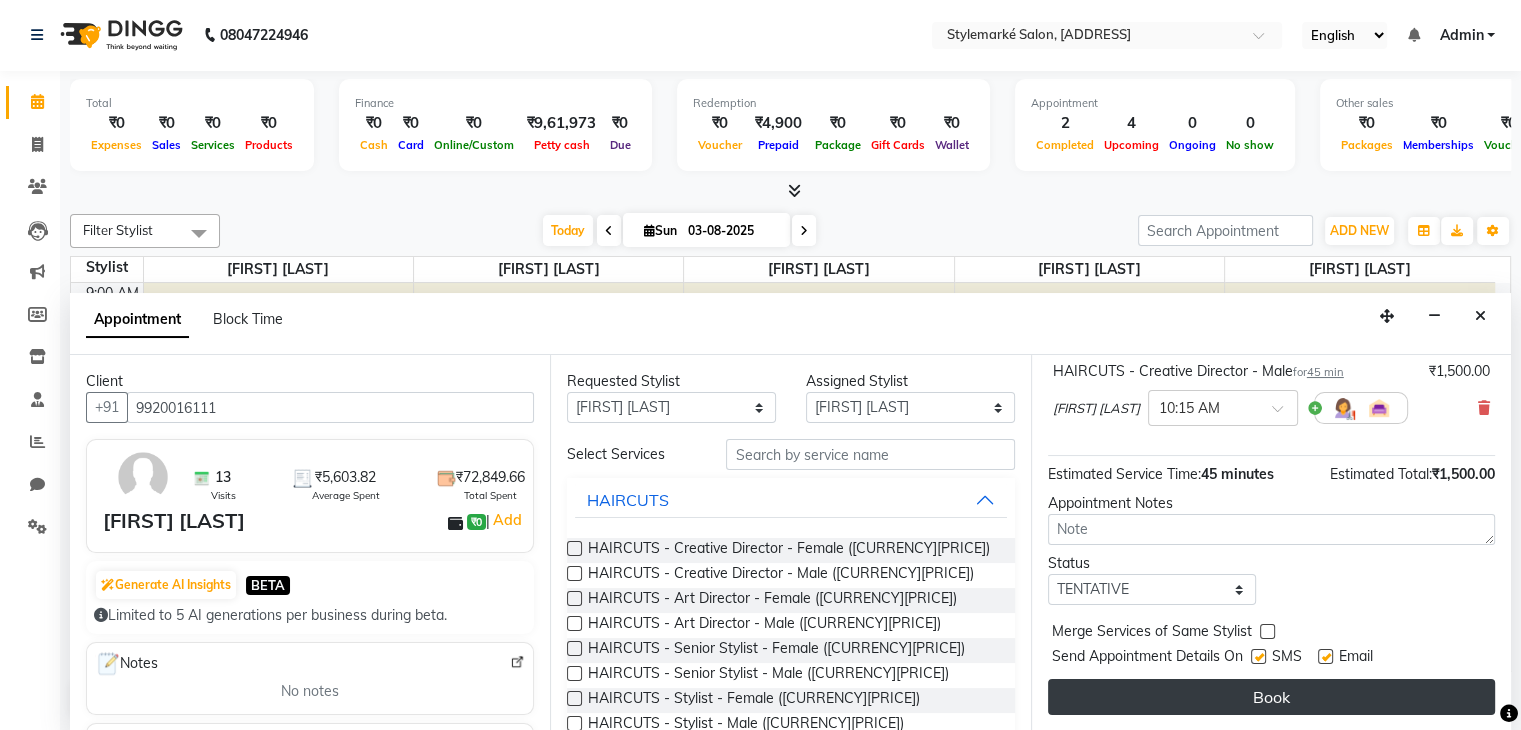 click on "Book" at bounding box center (1271, 697) 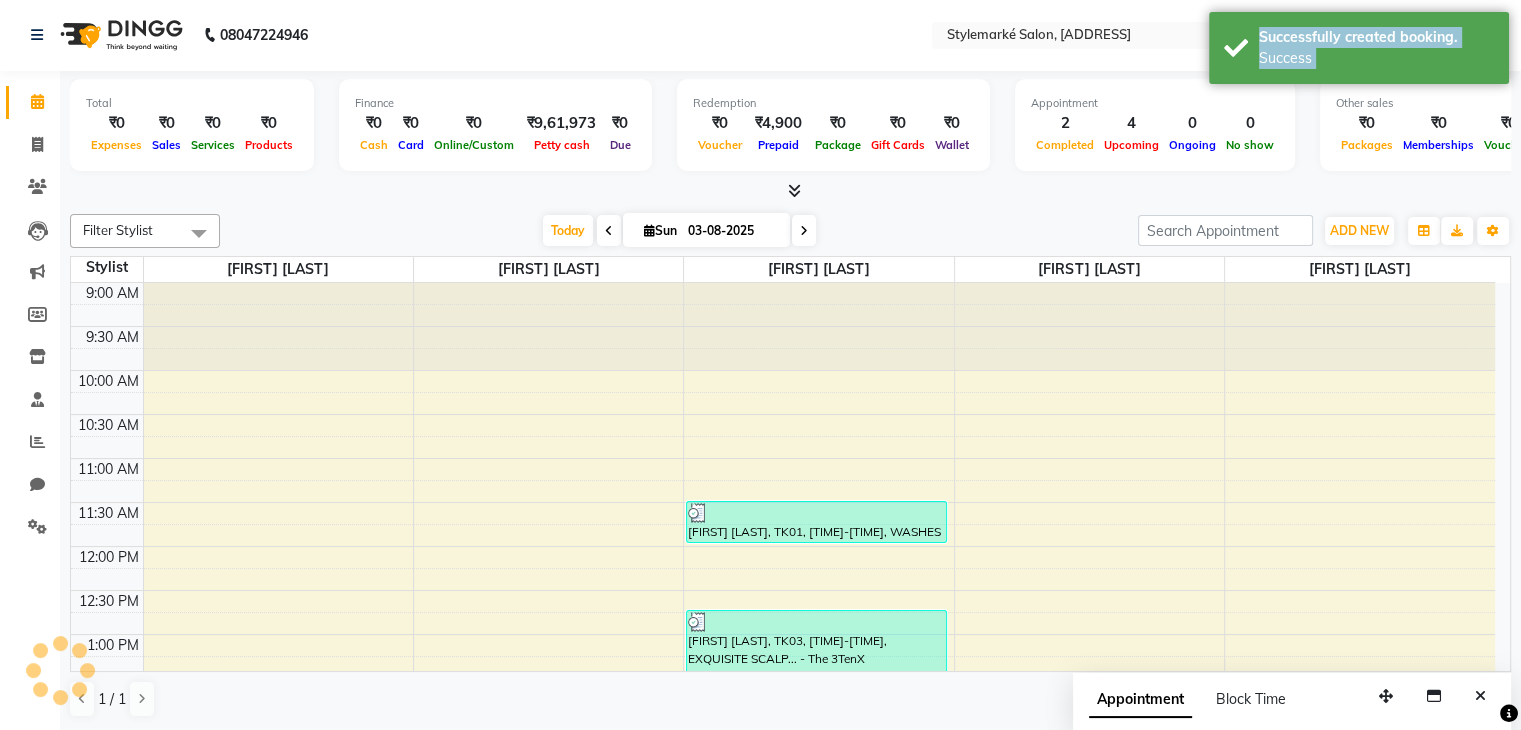 scroll, scrollTop: 0, scrollLeft: 0, axis: both 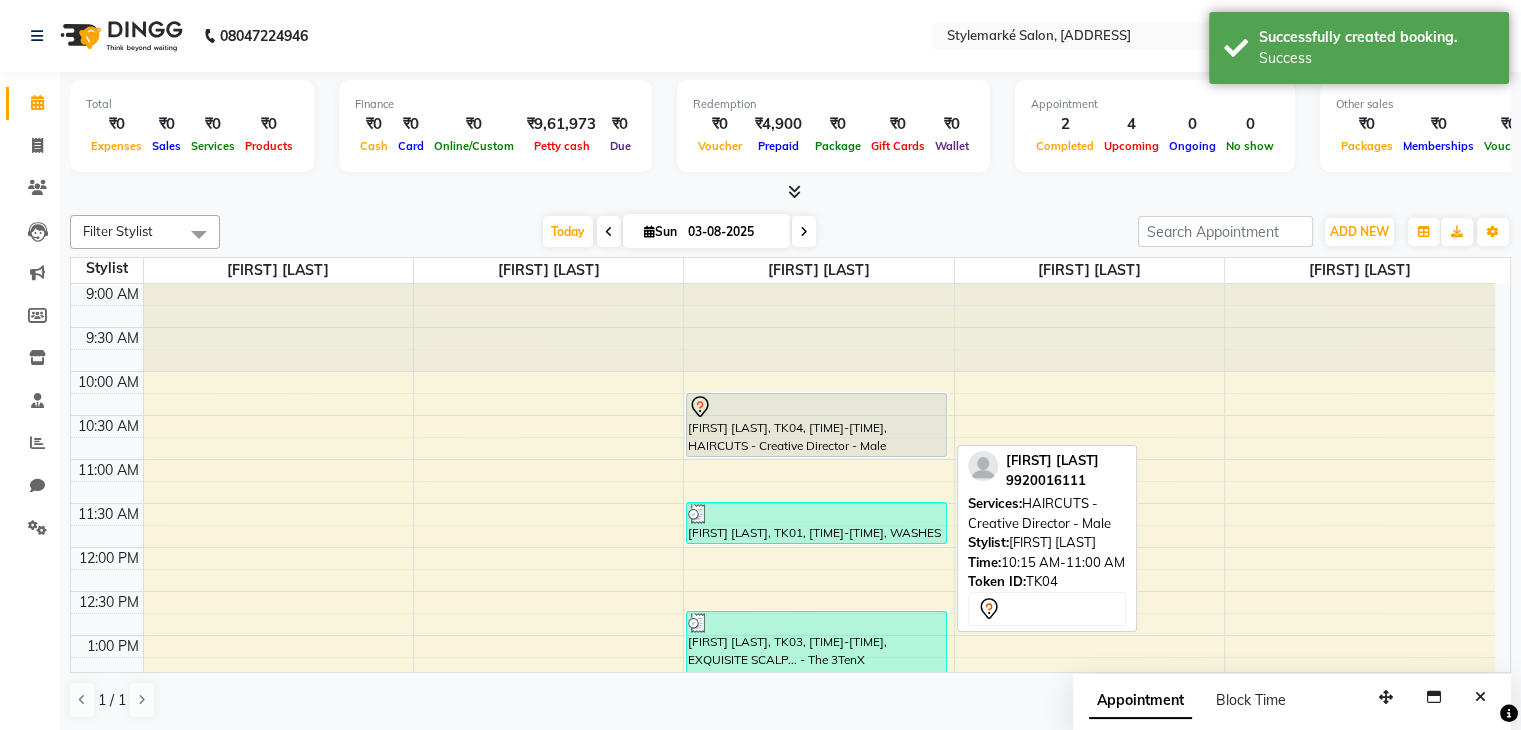 click on "[FIRST] [LAST], TK04, [TIME]-[TIME], HAIRCUTS - Creative Director - Male" at bounding box center [816, 425] 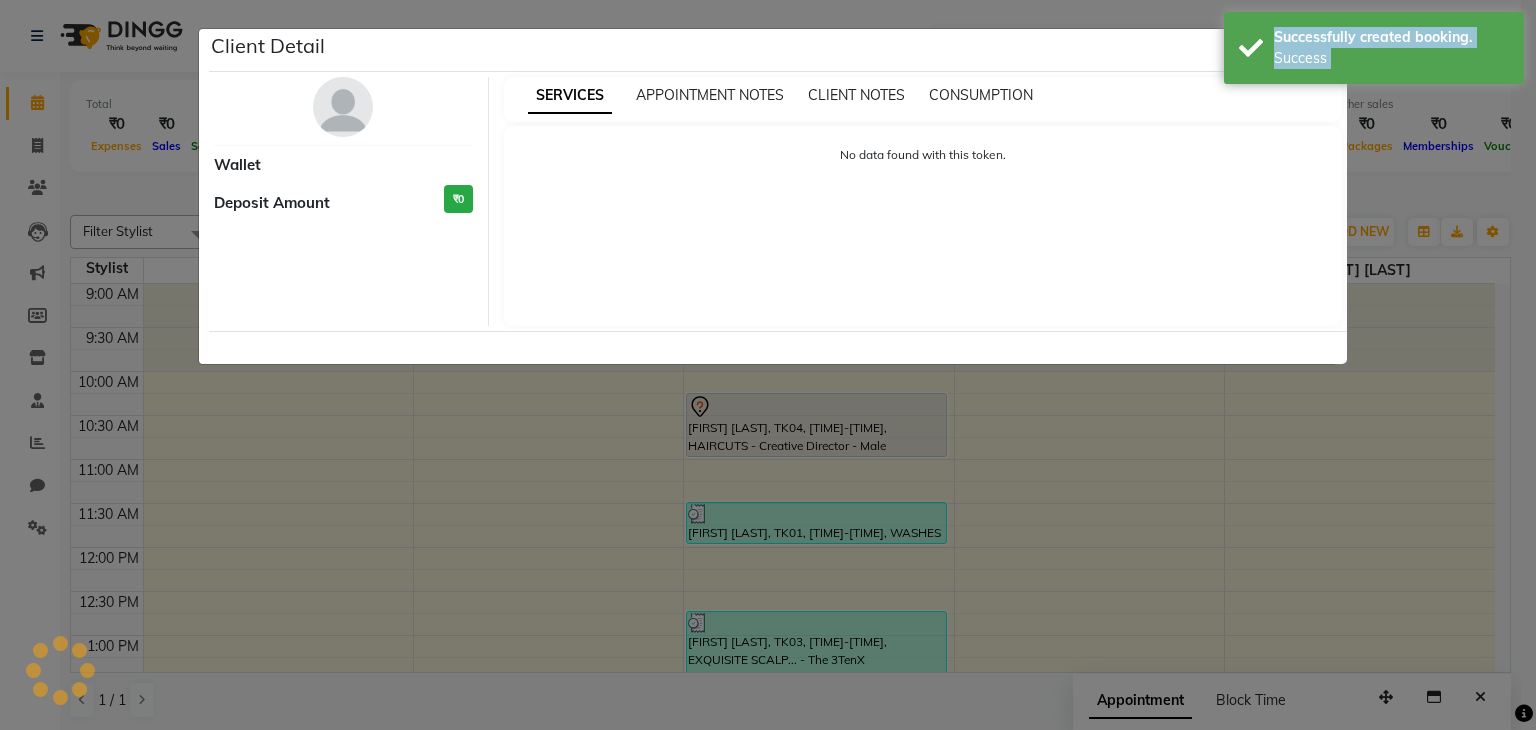 select on "7" 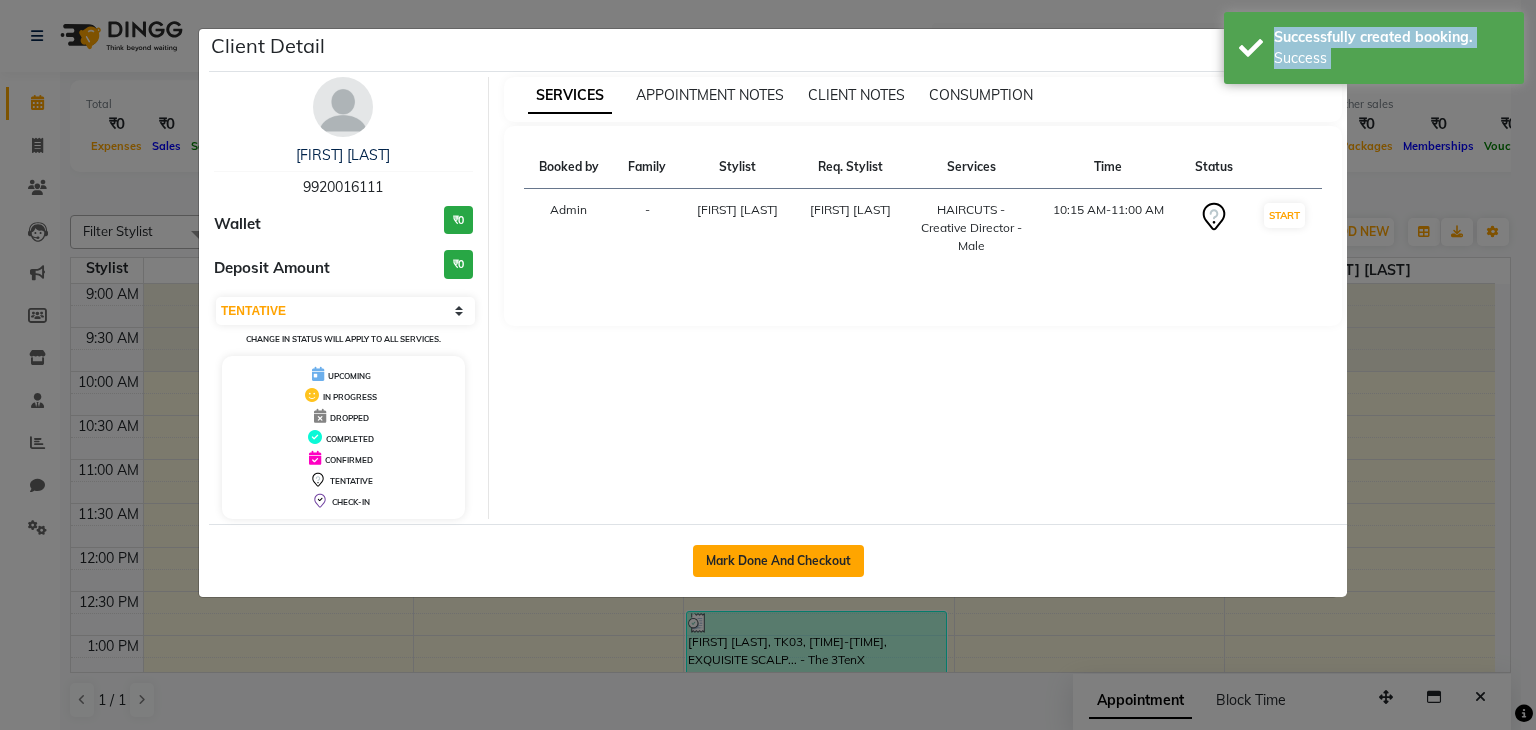 click on "Mark Done And Checkout" 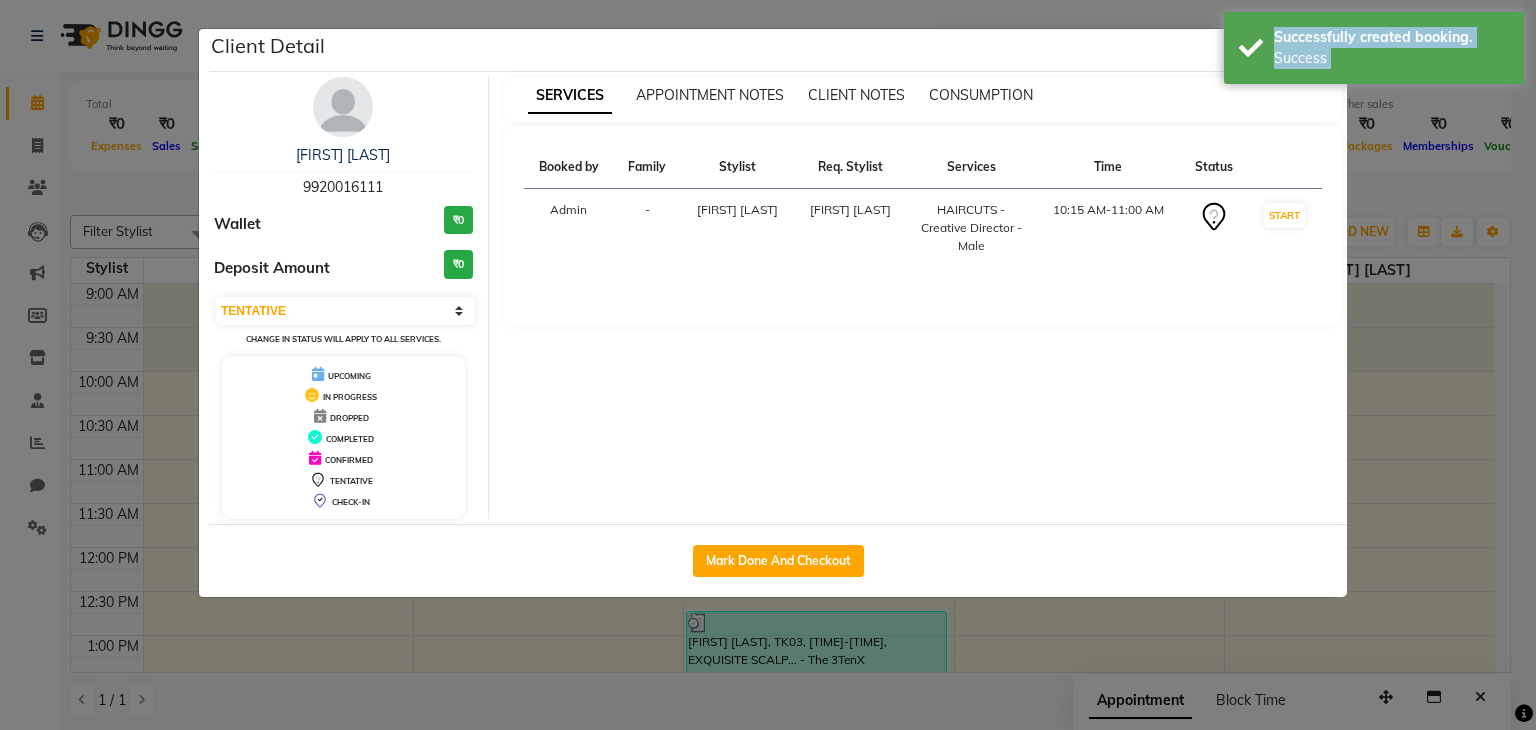 select on "service" 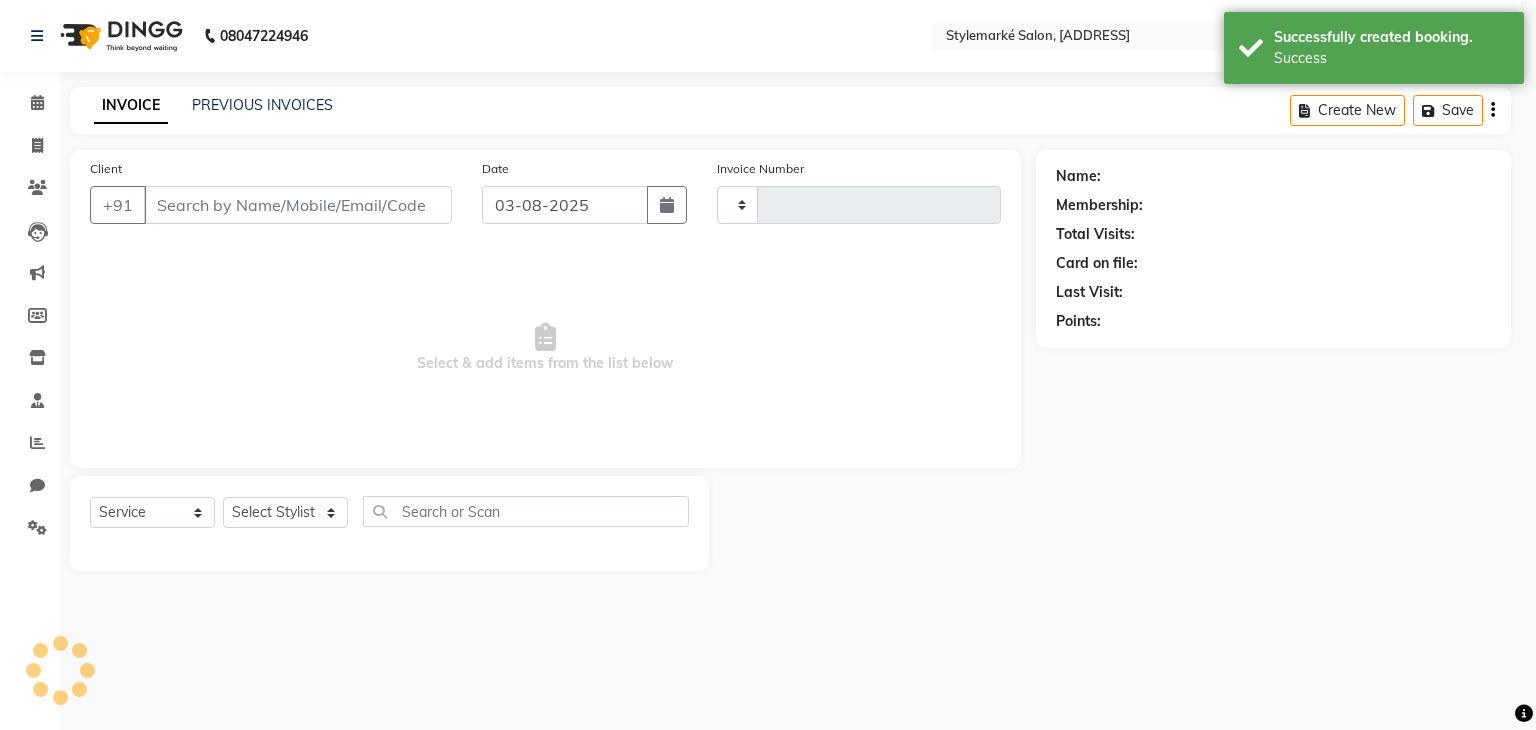 type on "0727" 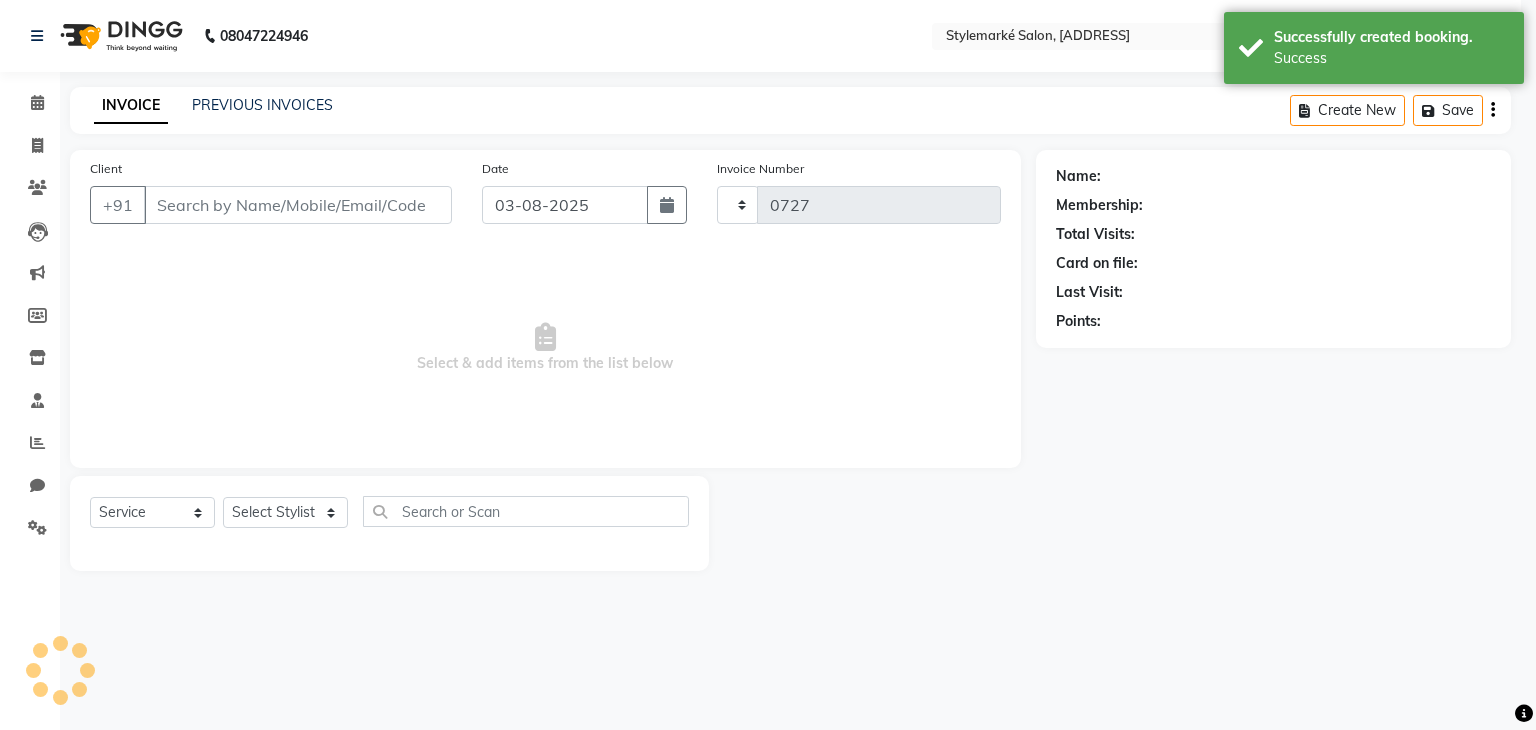 select on "7909" 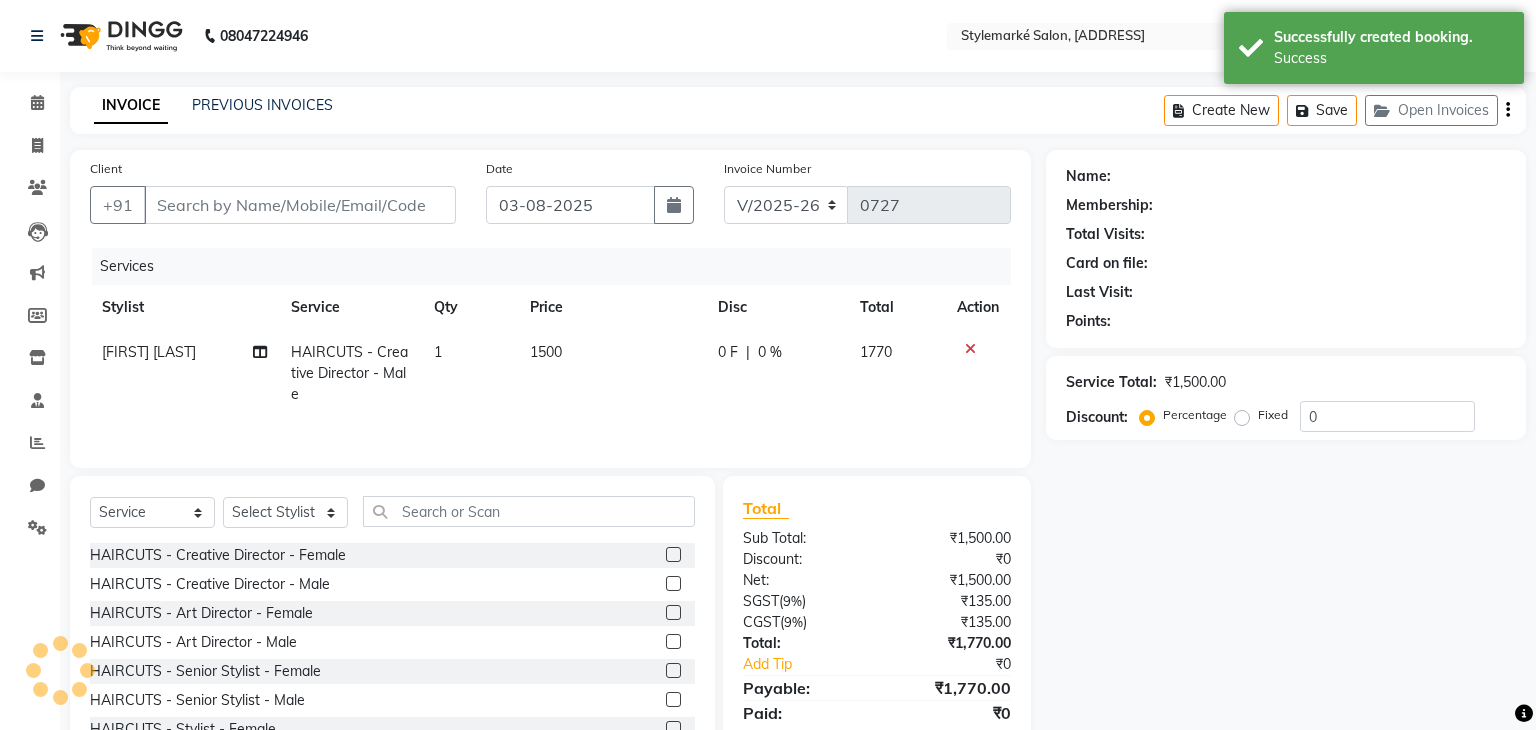 type on "9920016111" 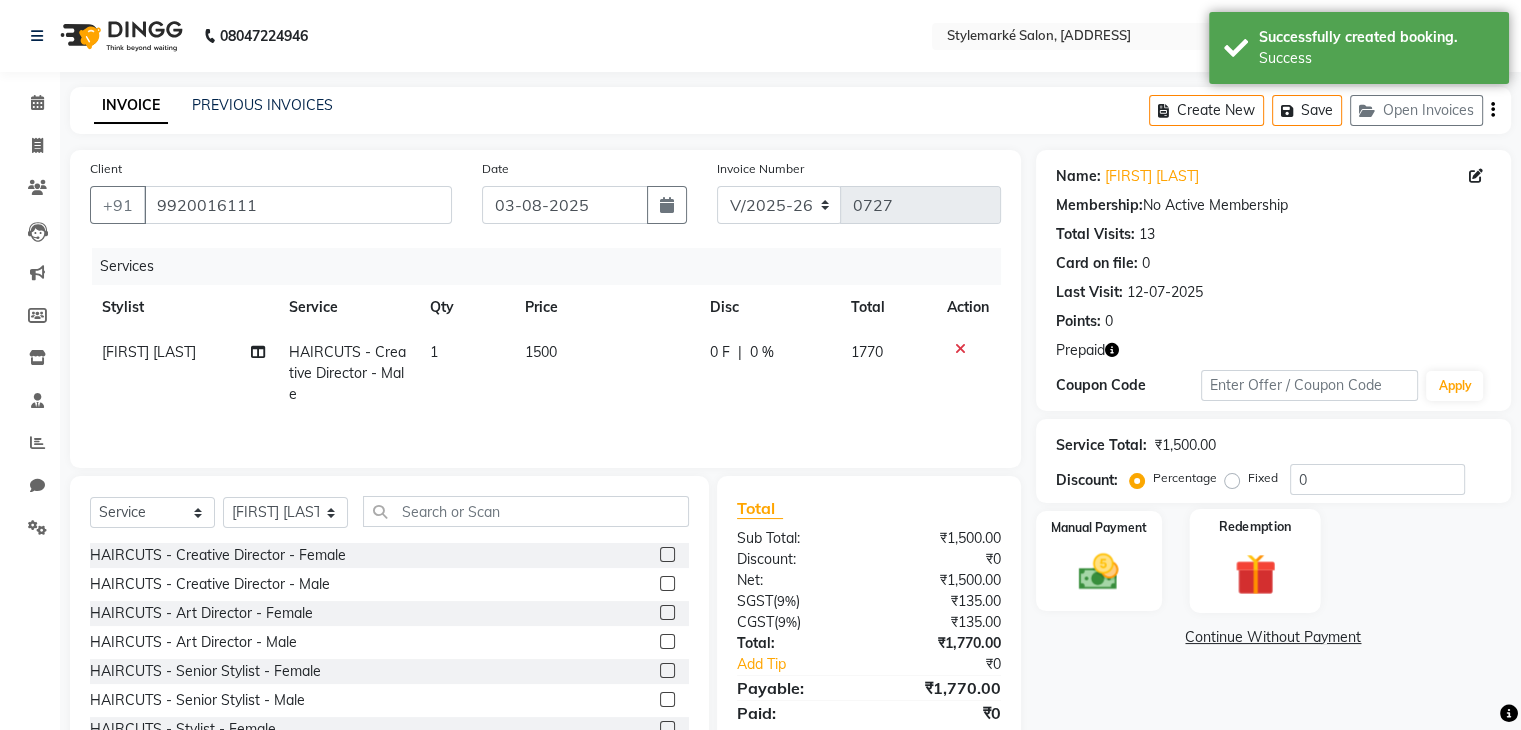 click 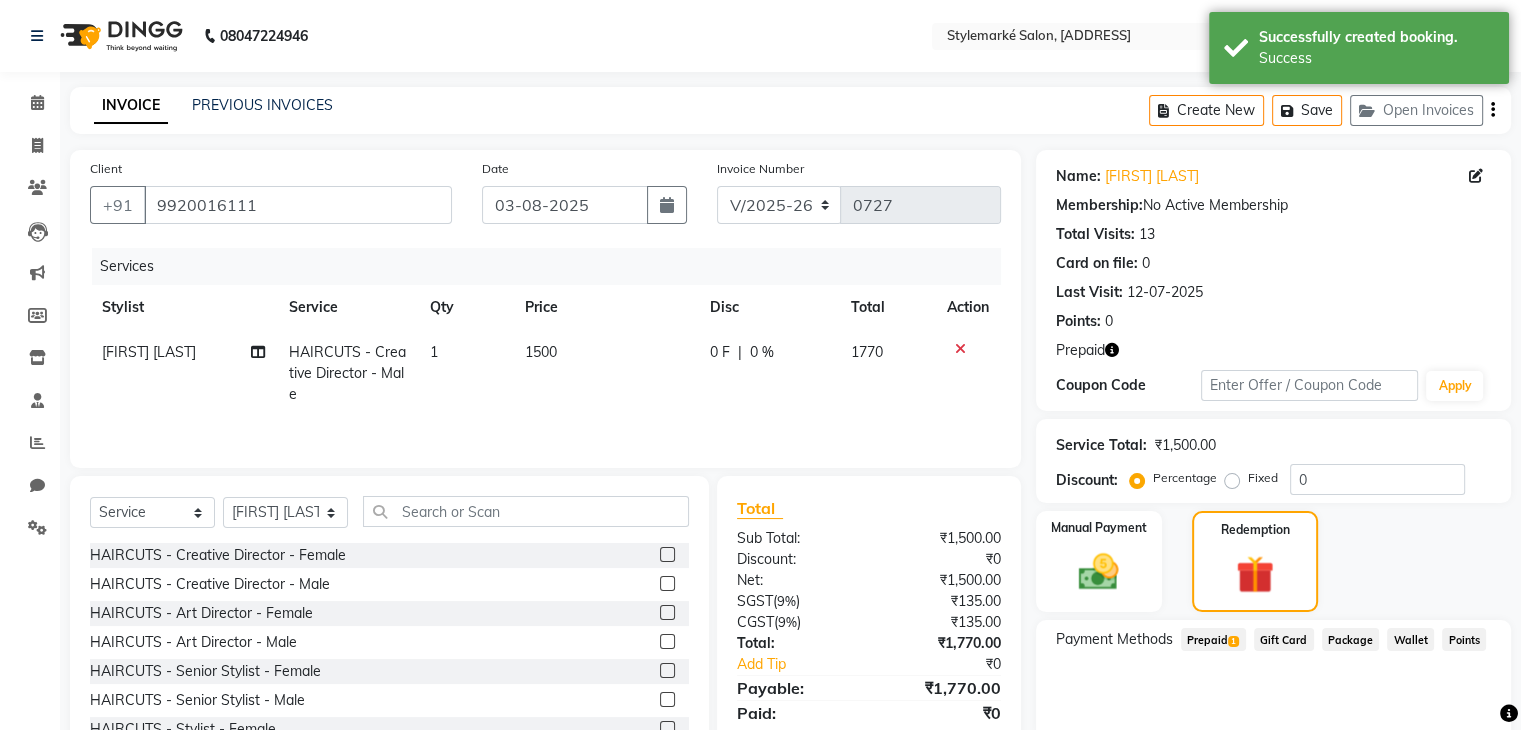 click on "Prepaid  1" 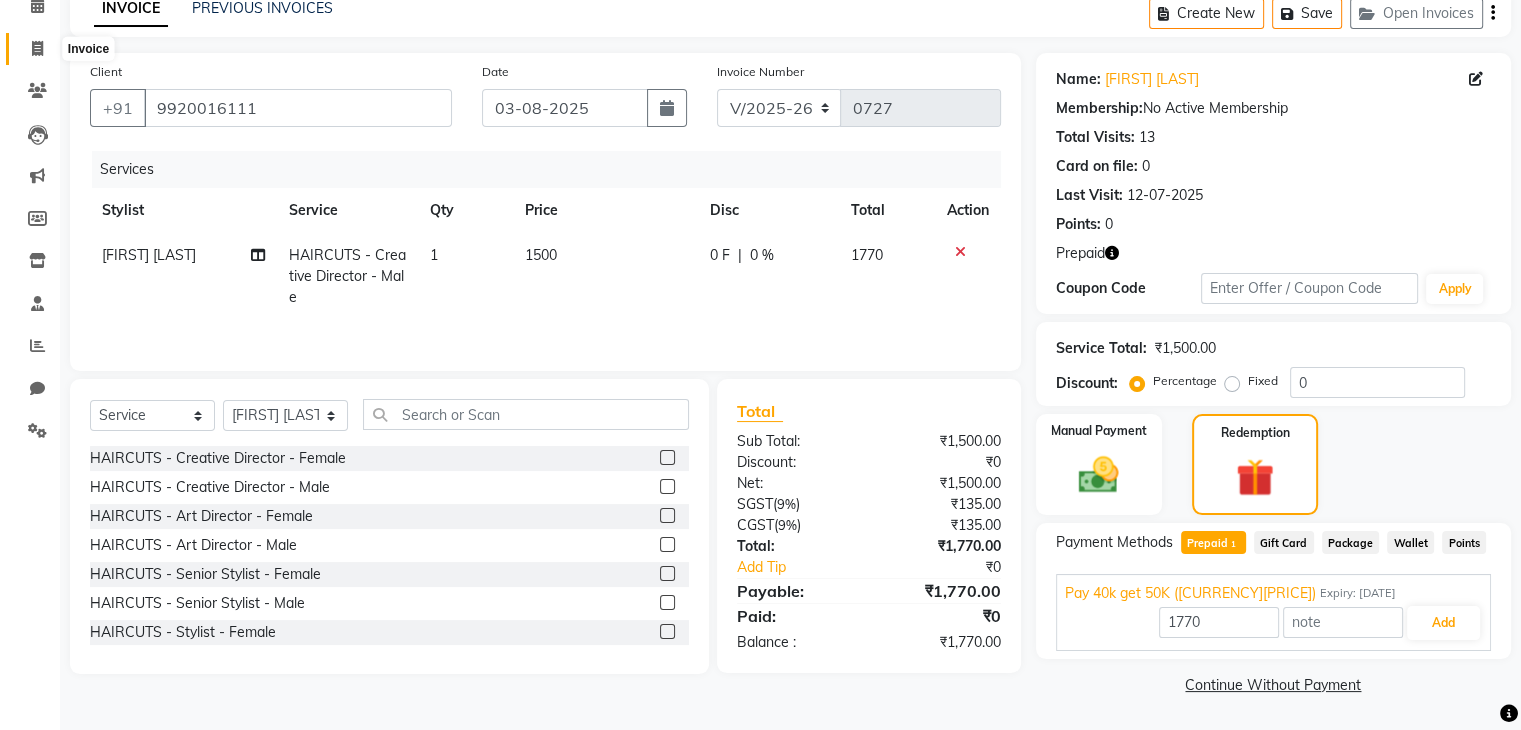 scroll, scrollTop: 0, scrollLeft: 0, axis: both 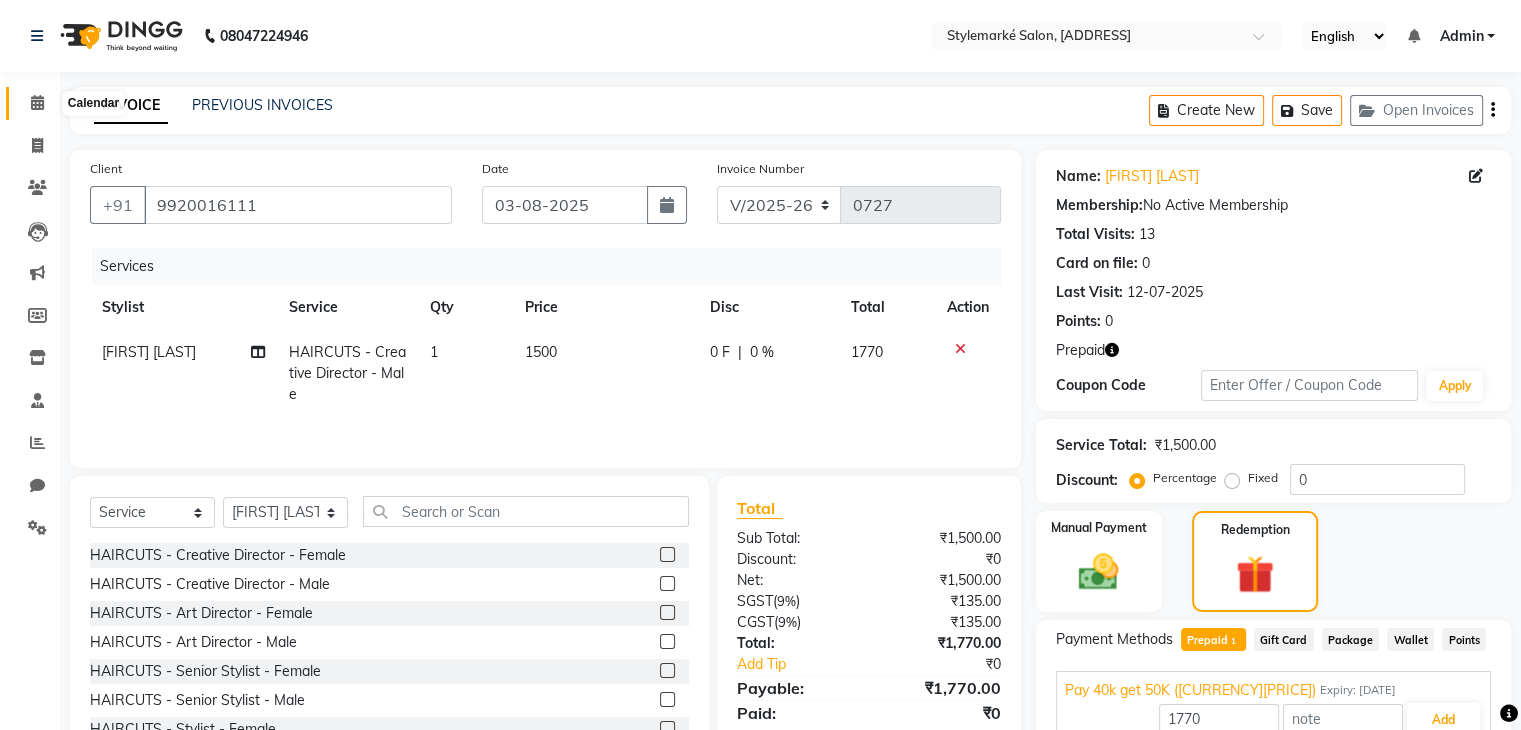 click 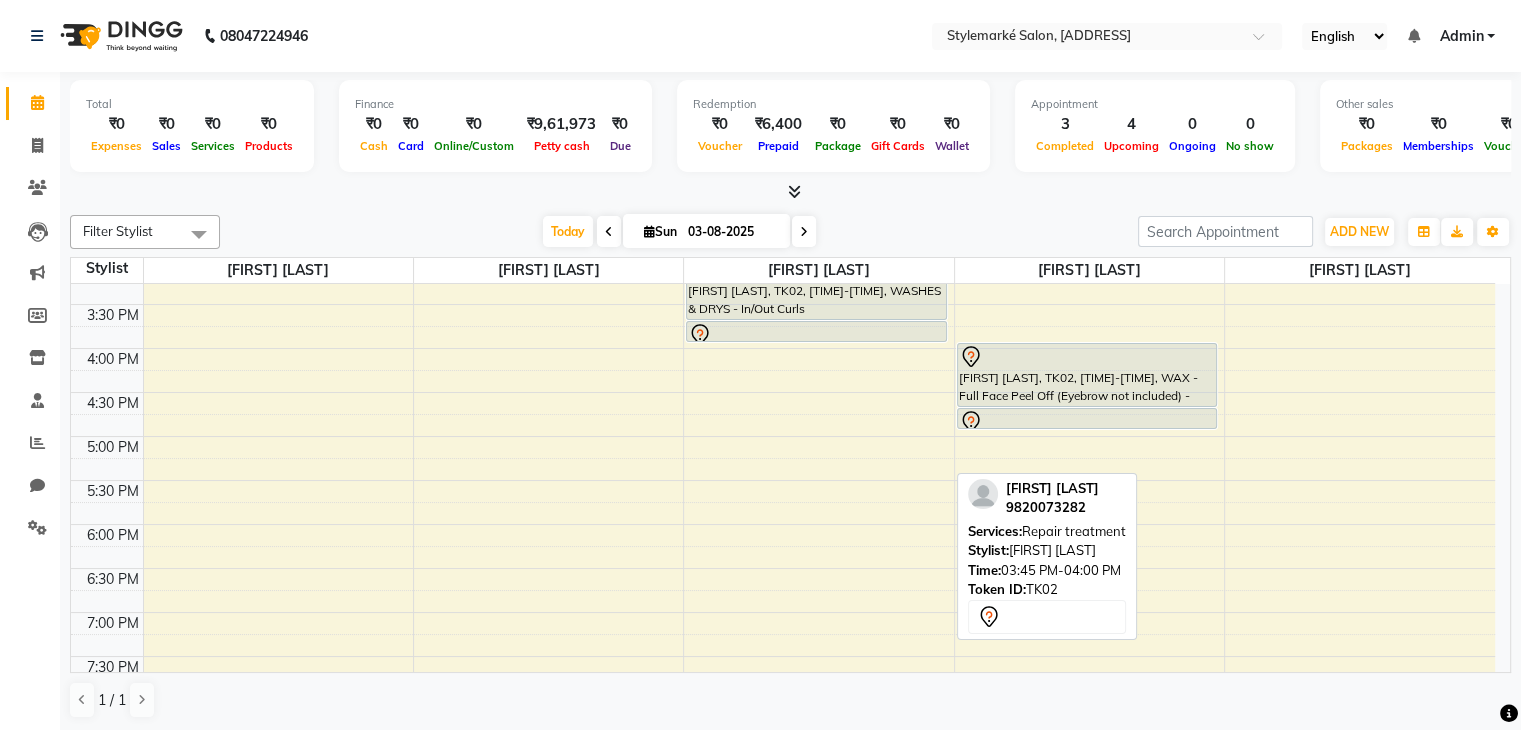 scroll, scrollTop: 656, scrollLeft: 0, axis: vertical 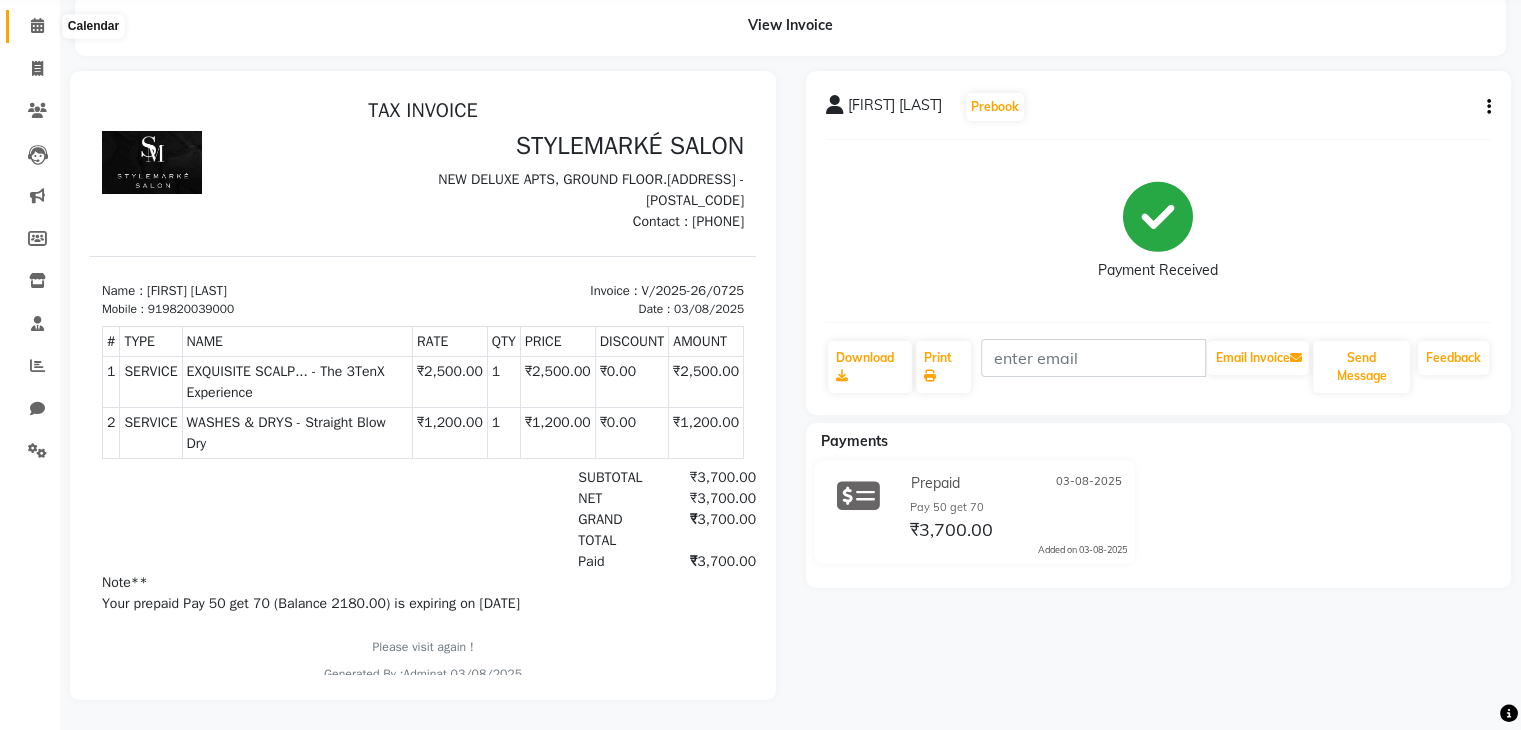 click 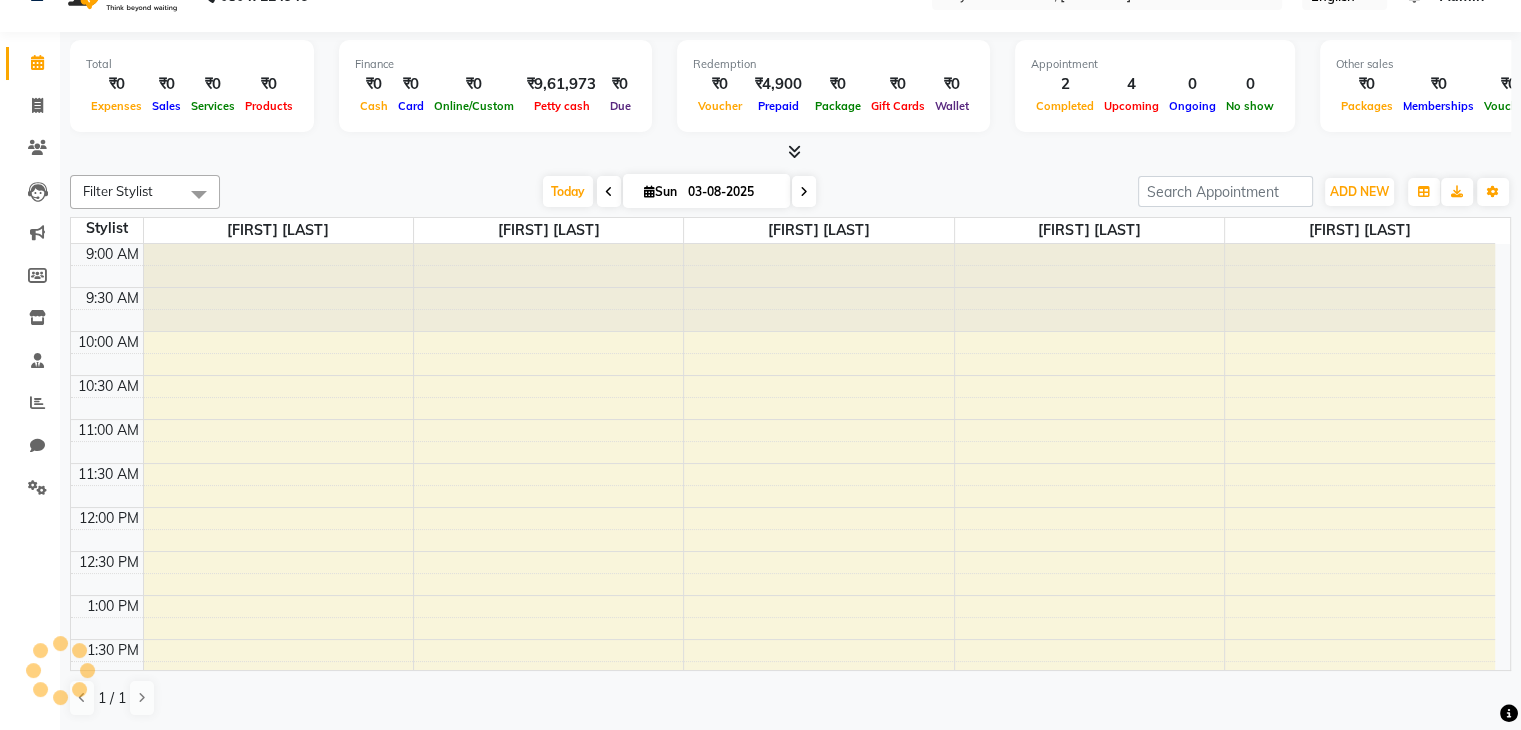 scroll, scrollTop: 0, scrollLeft: 0, axis: both 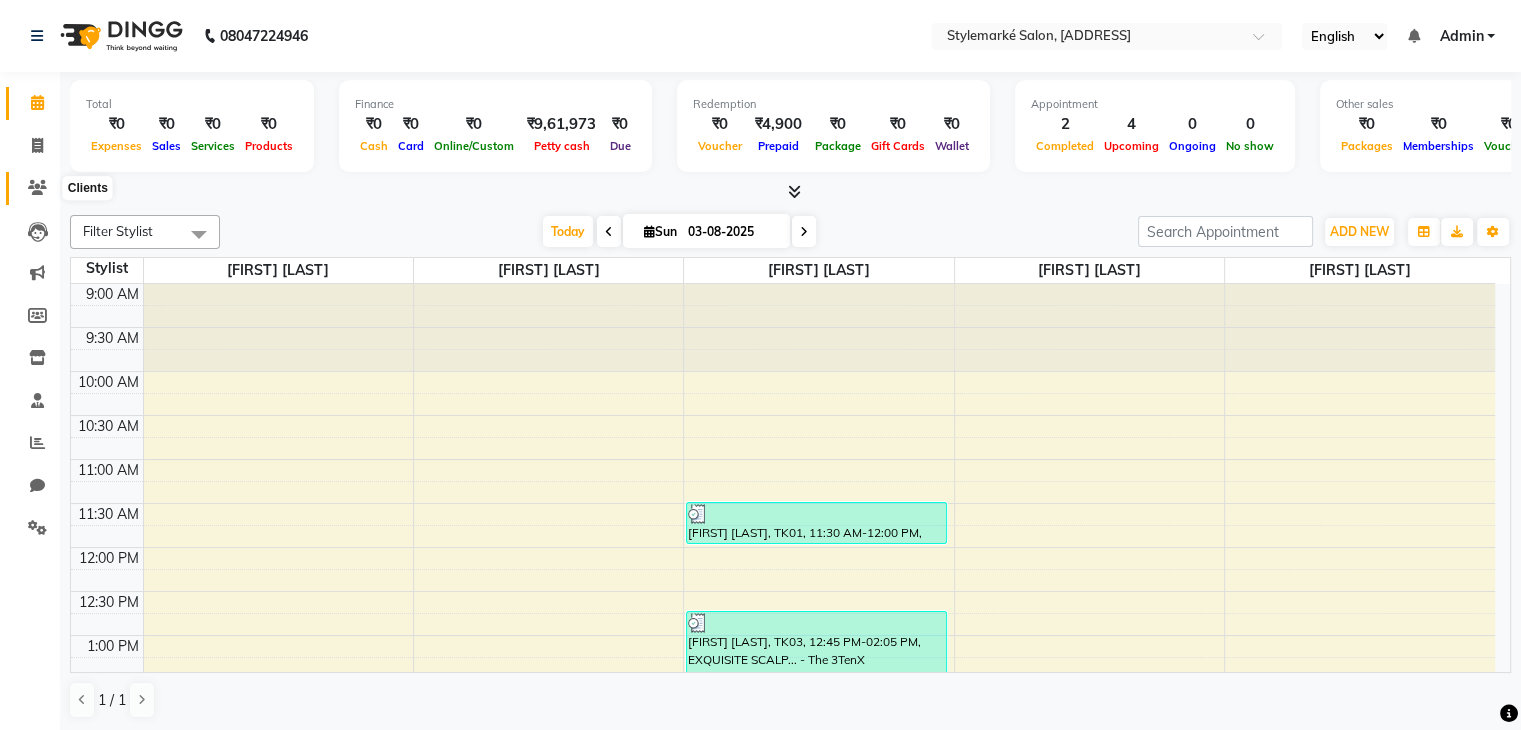 click 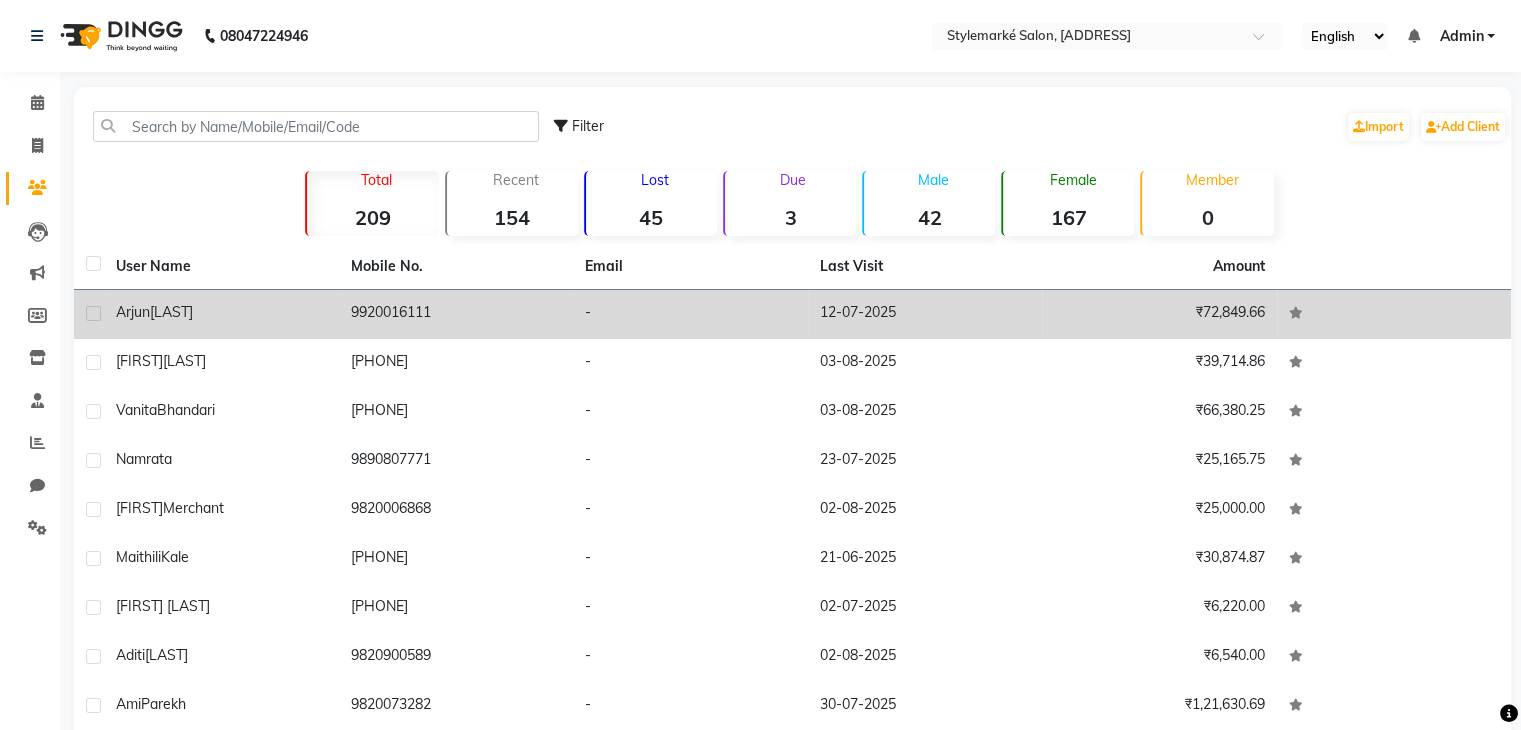 click on "Arjun  Dagar" 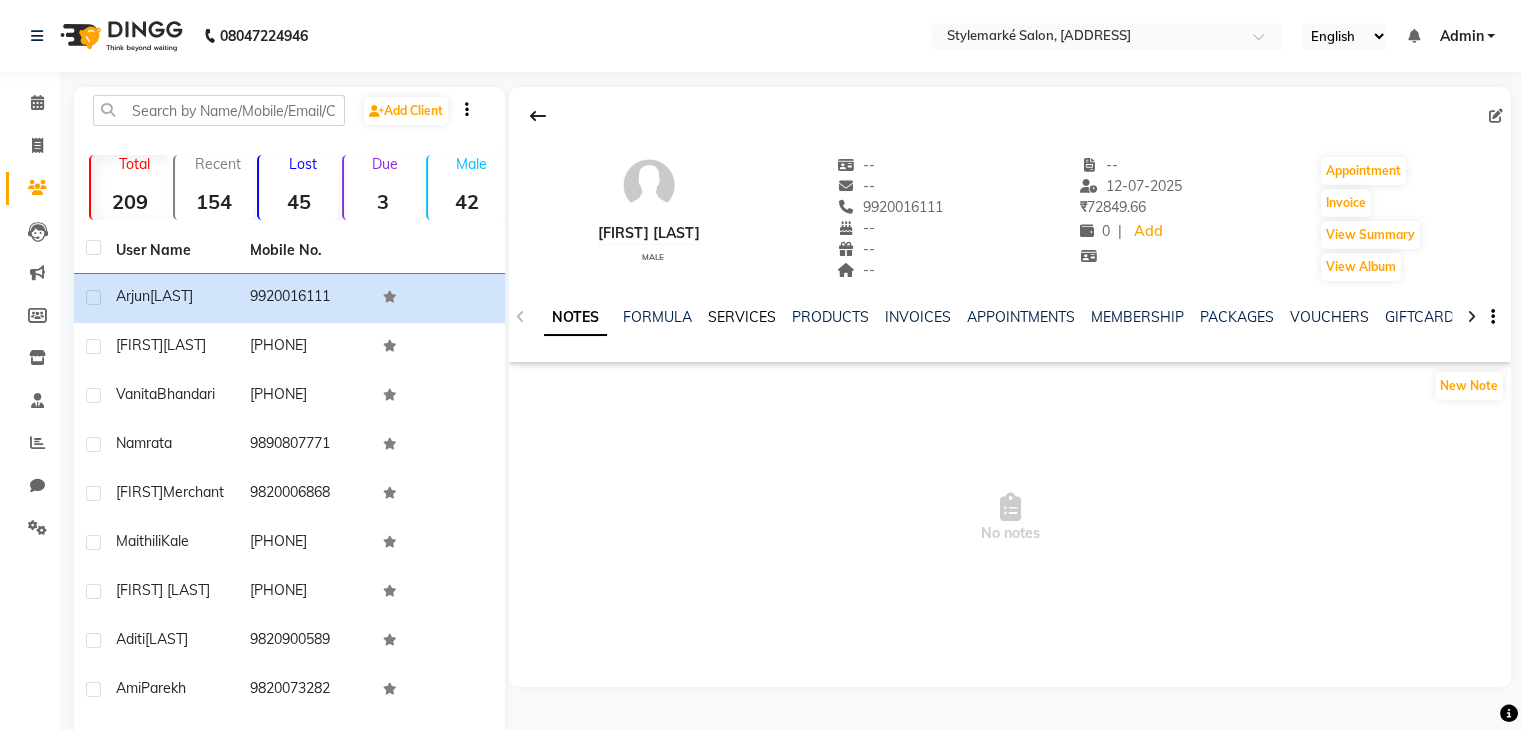click on "SERVICES" 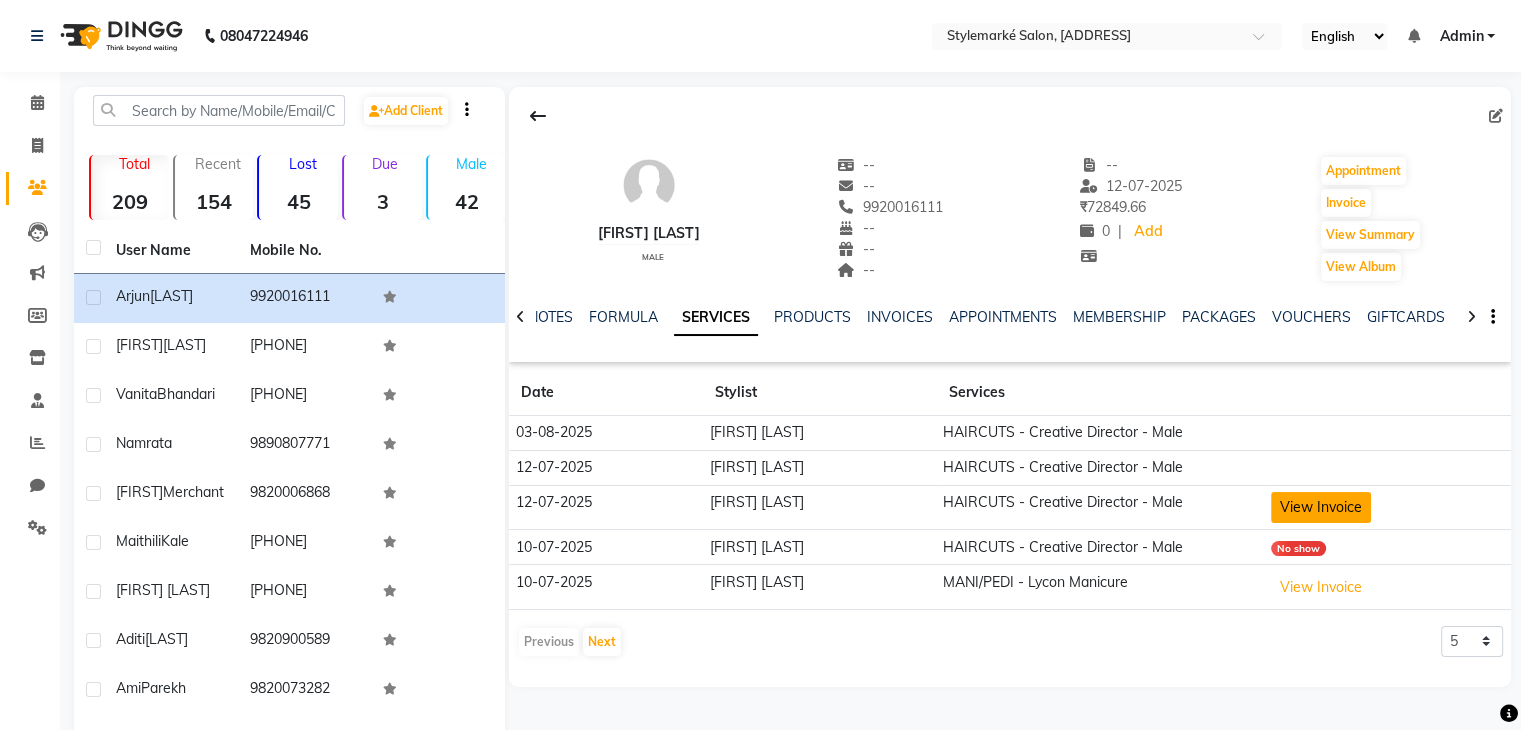 click on "View Invoice" 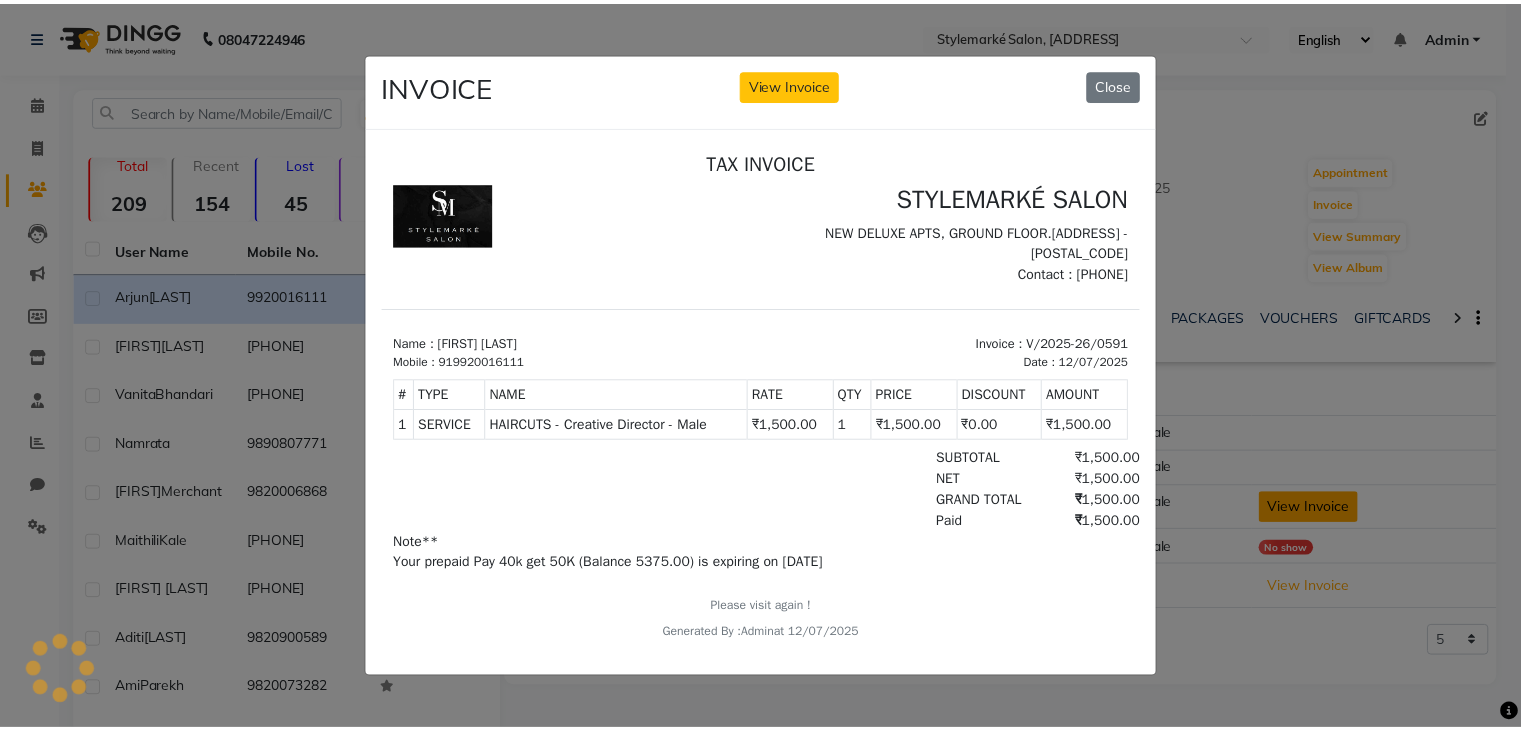 scroll, scrollTop: 0, scrollLeft: 0, axis: both 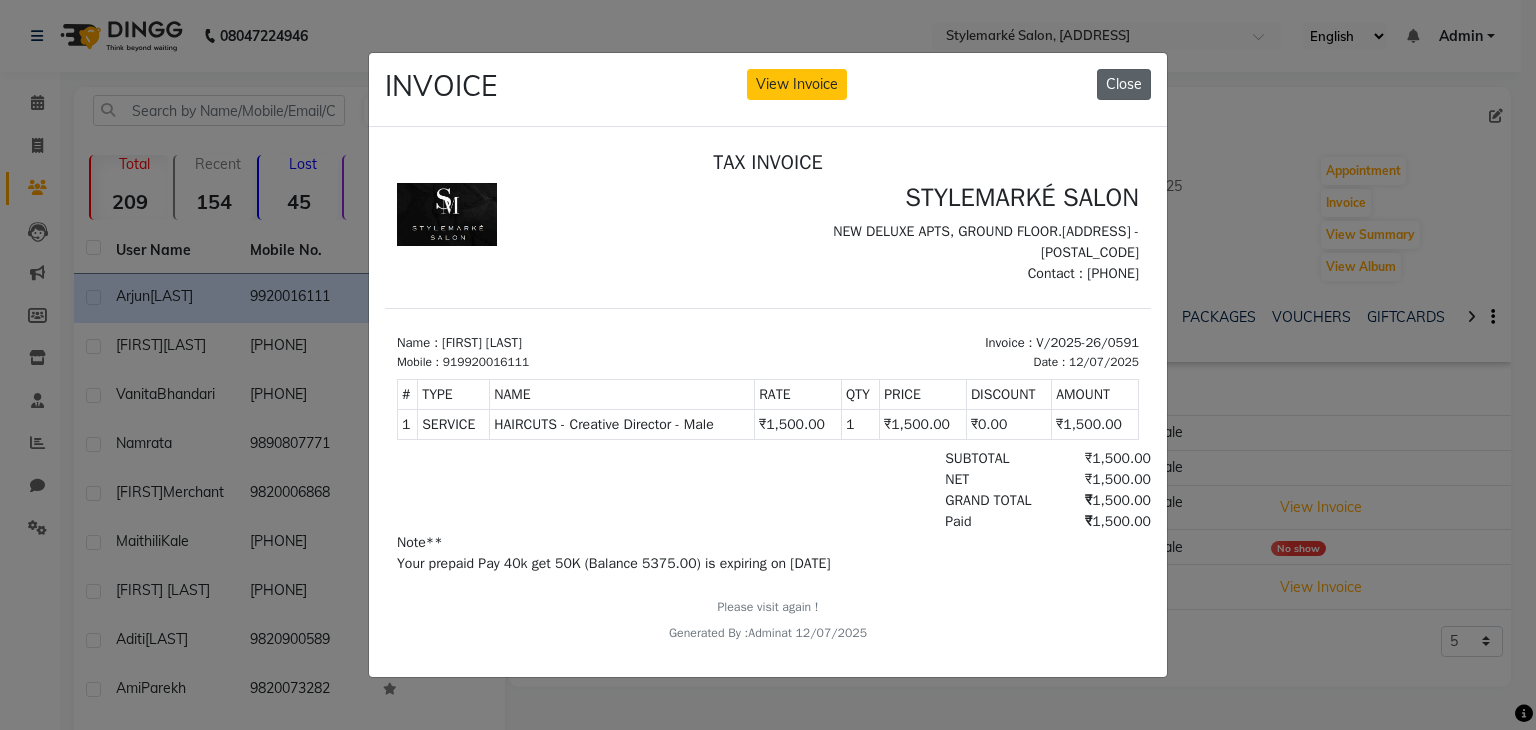 click on "Close" 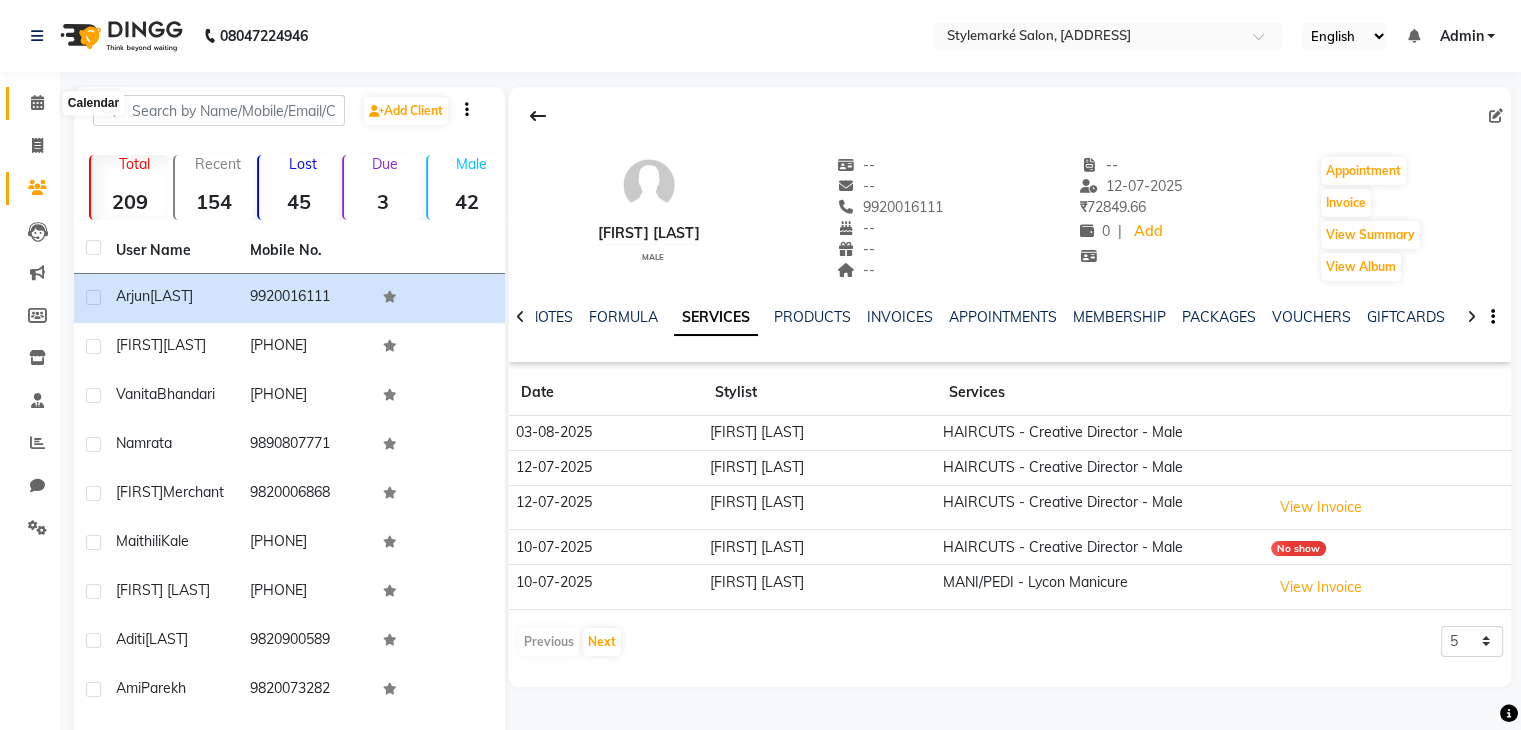 click 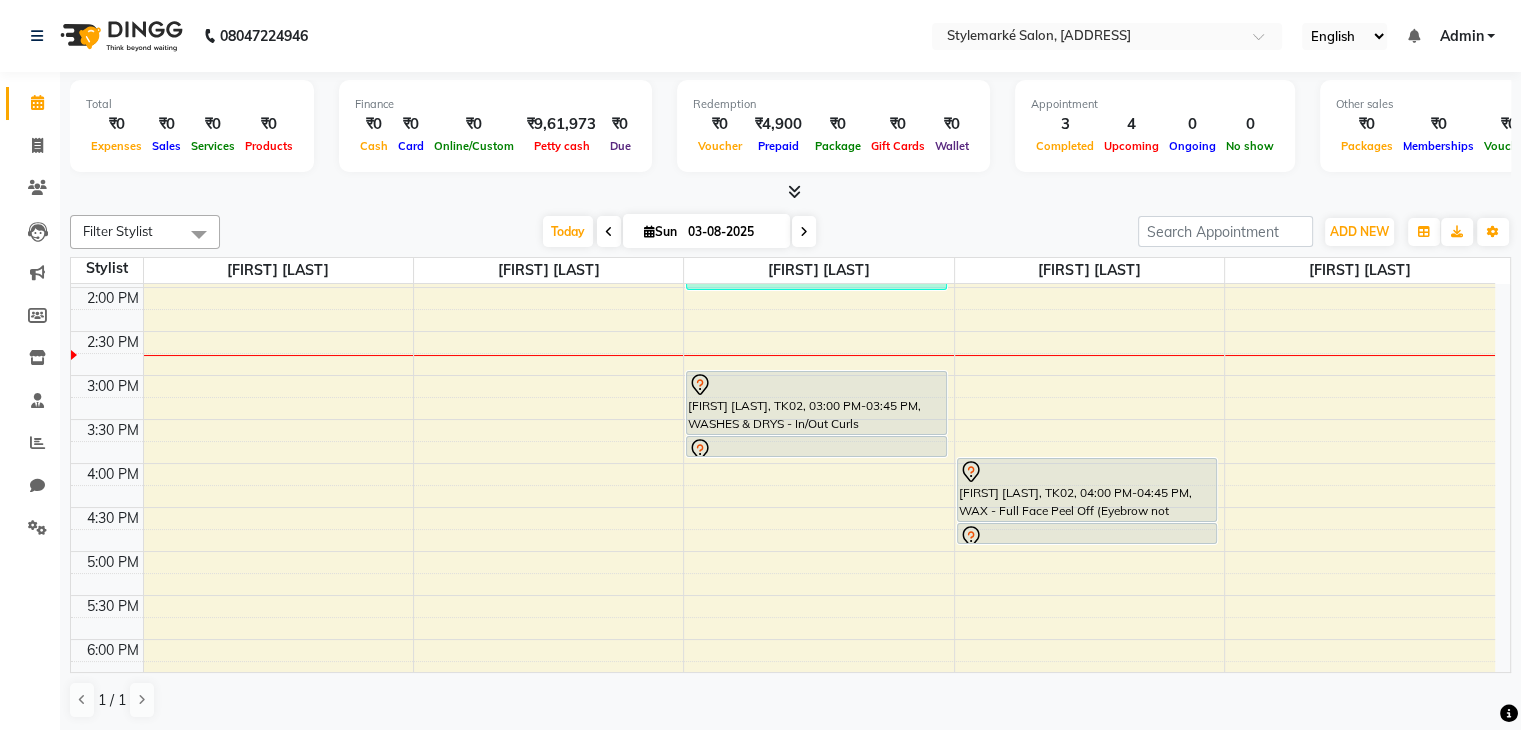 scroll, scrollTop: 36, scrollLeft: 0, axis: vertical 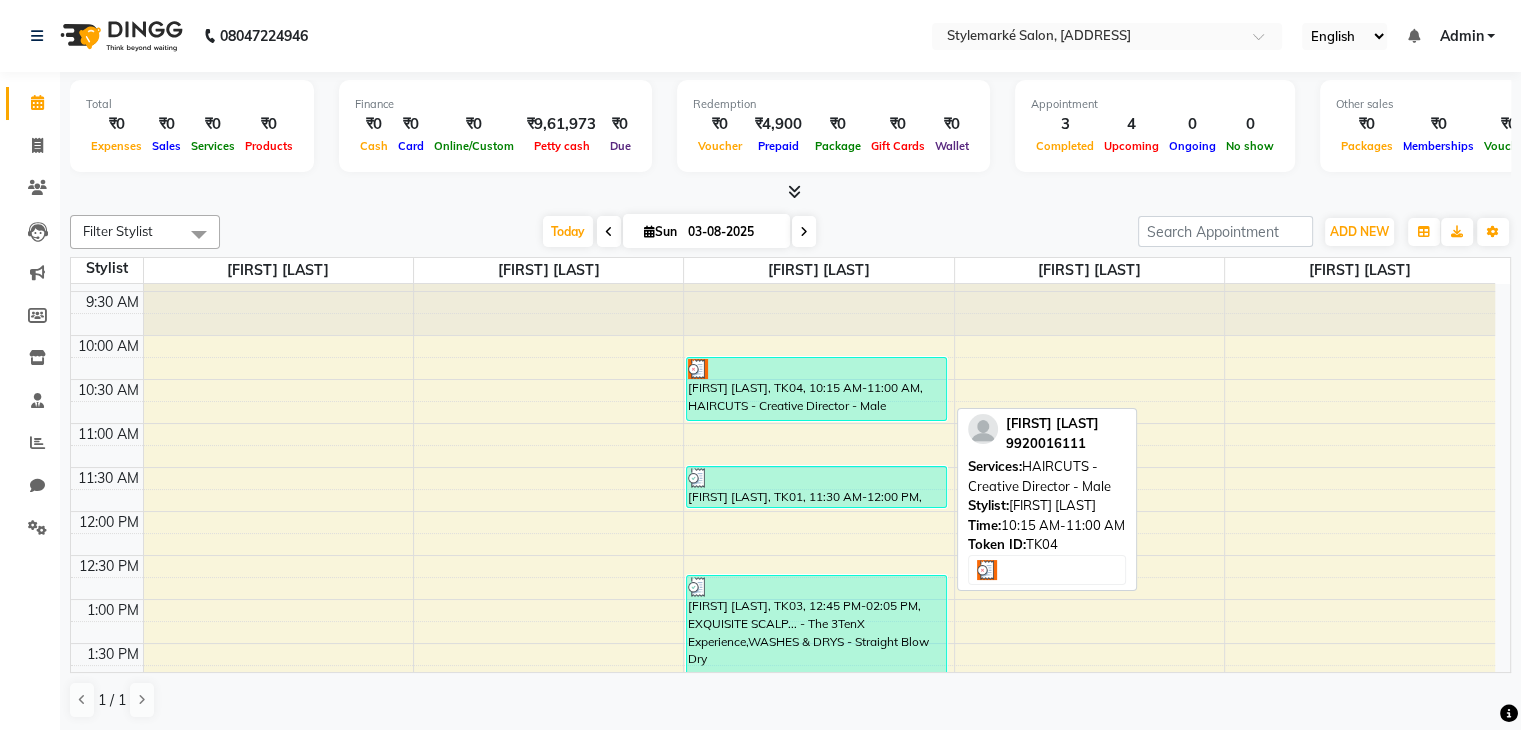click on "[FIRST] [LAST], TK04, [TIME]-[TIME], HAIRCUTS - Creative Director - Male" at bounding box center (816, 389) 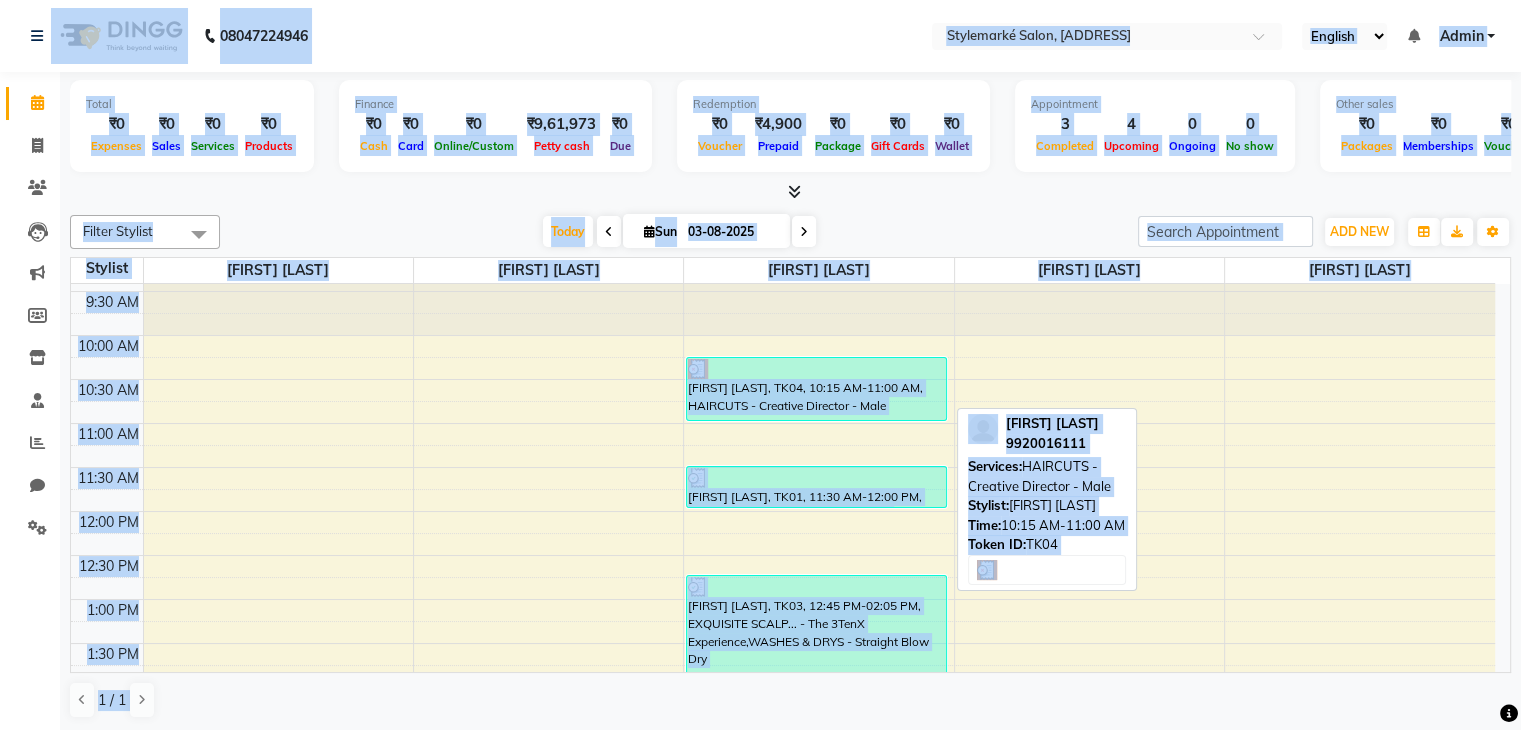 click on "[FIRST] [LAST], TK04, [TIME]-[TIME], HAIRCUTS - Creative Director - Male" at bounding box center (816, 389) 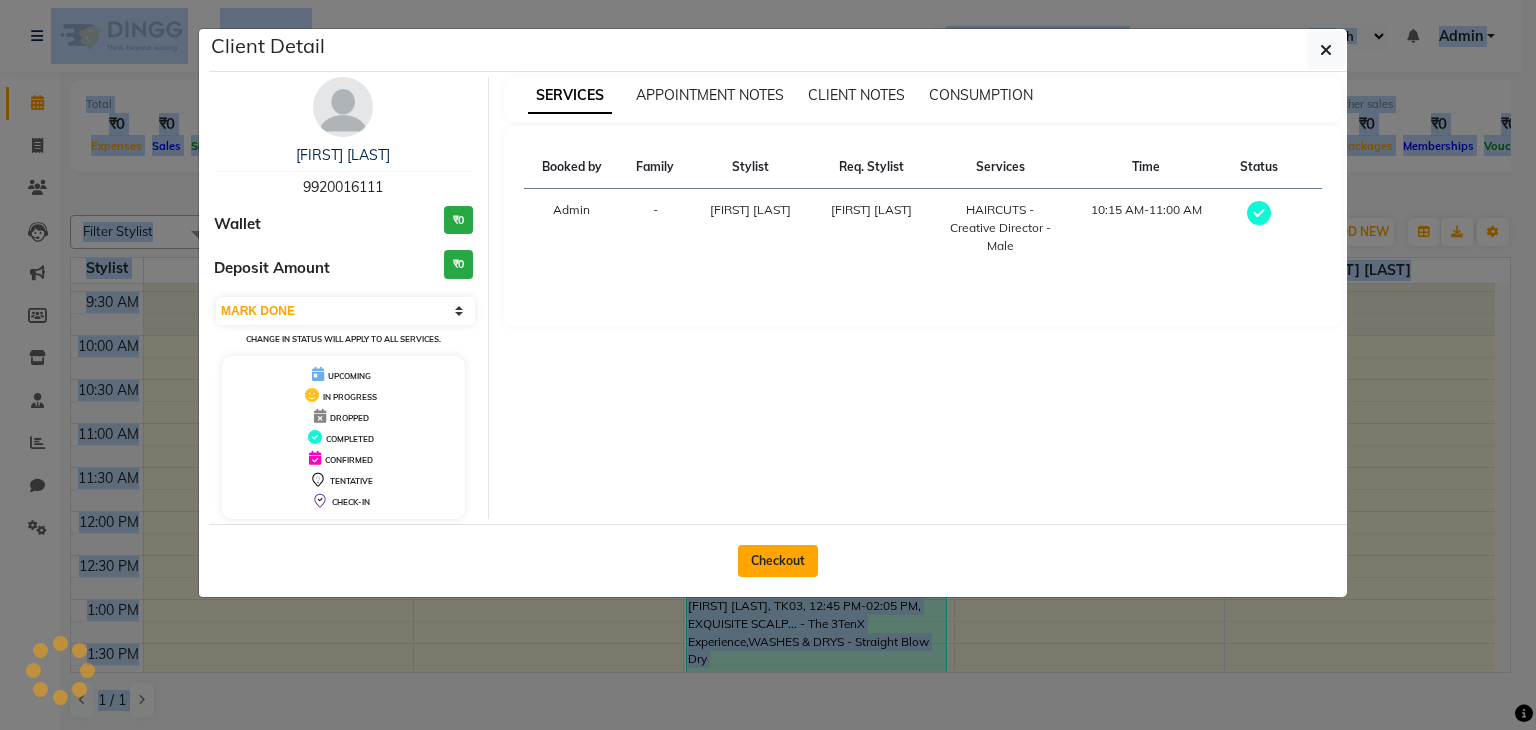 click on "Checkout" 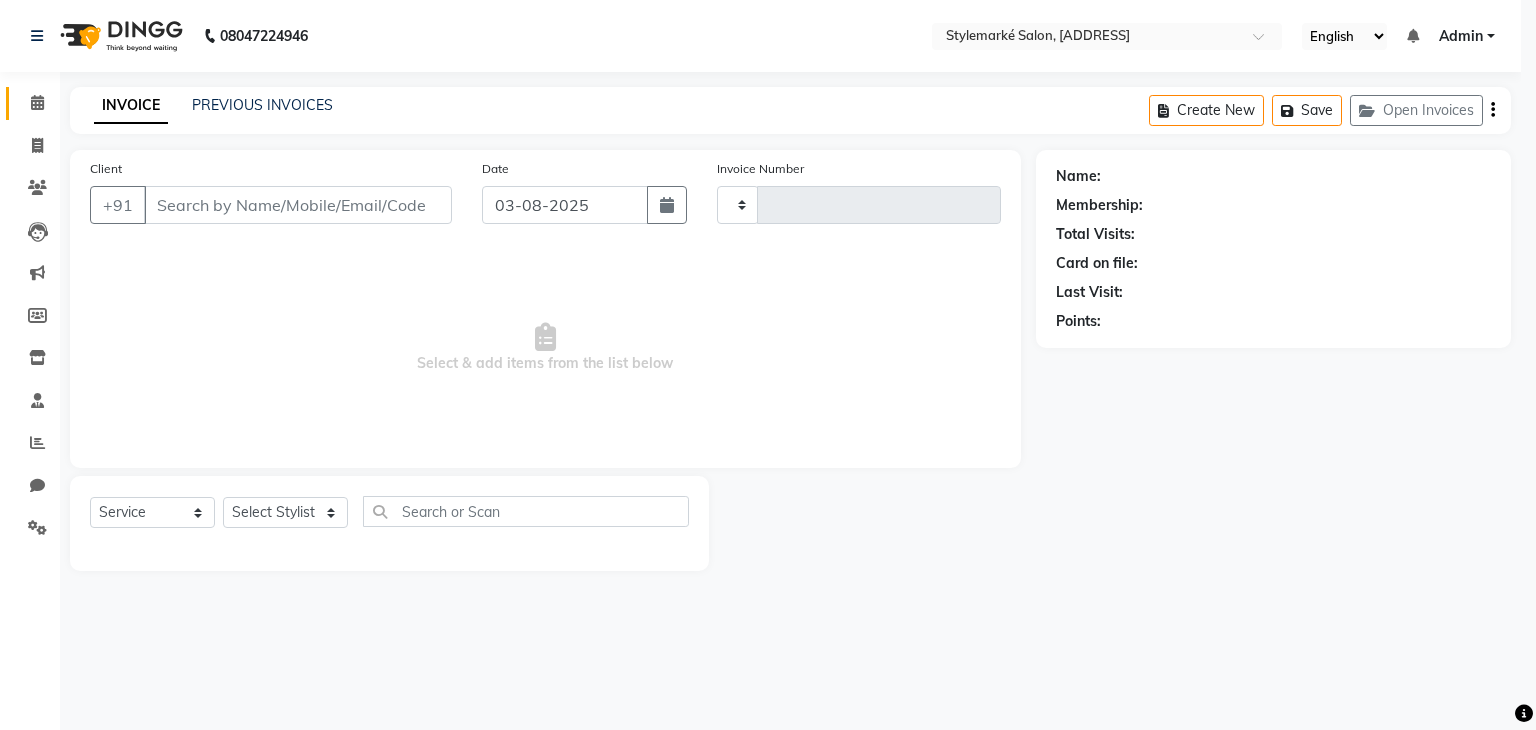 type on "0727" 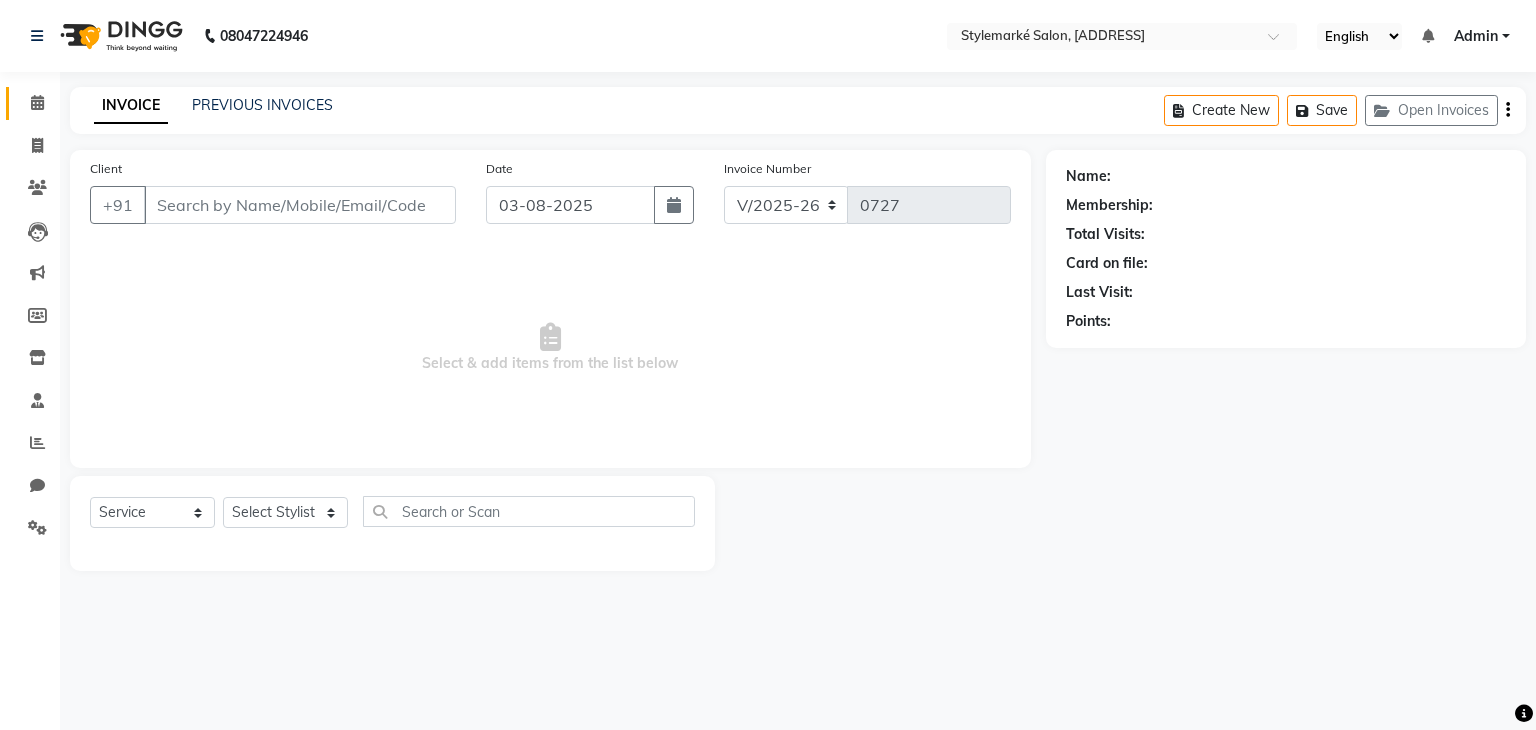 type on "9920016111" 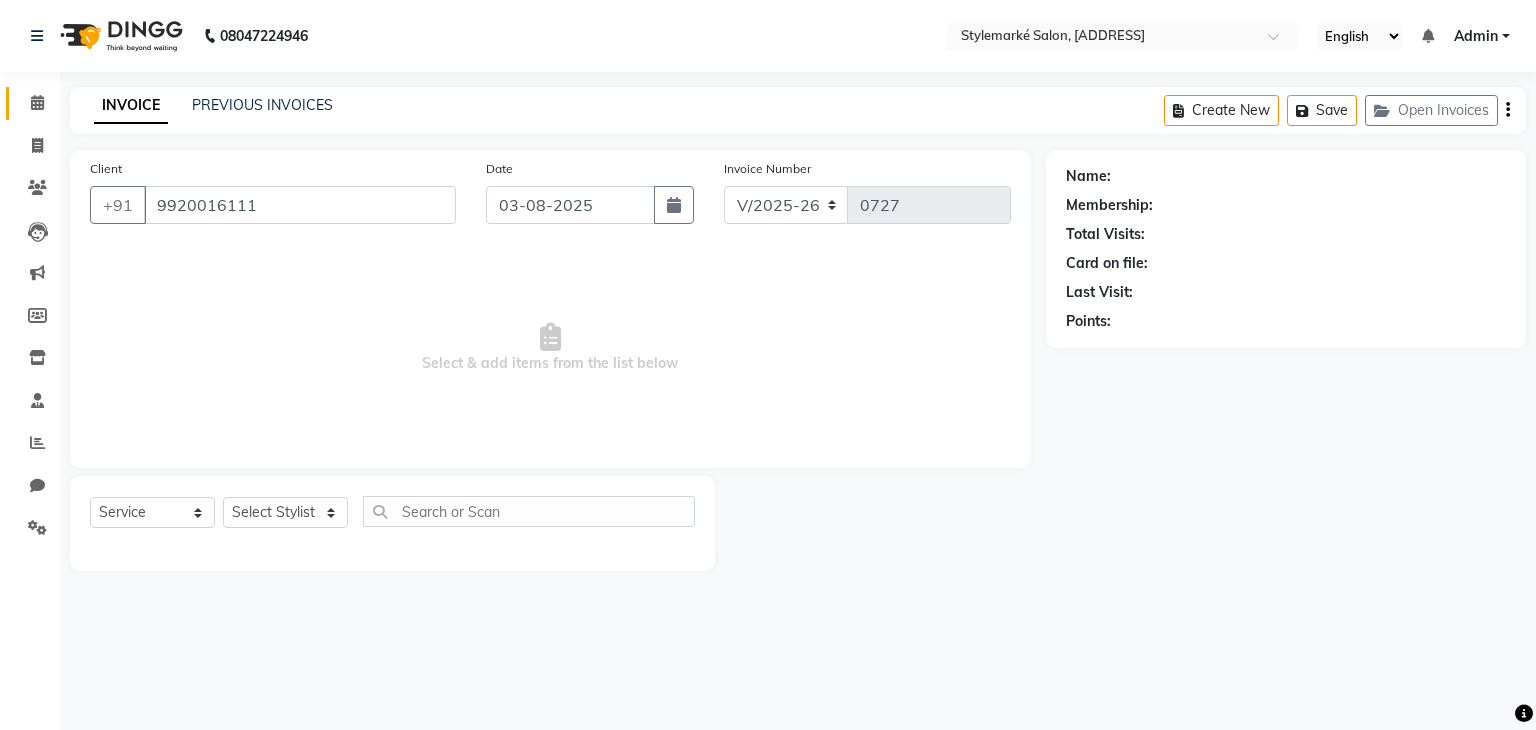 select on "71241" 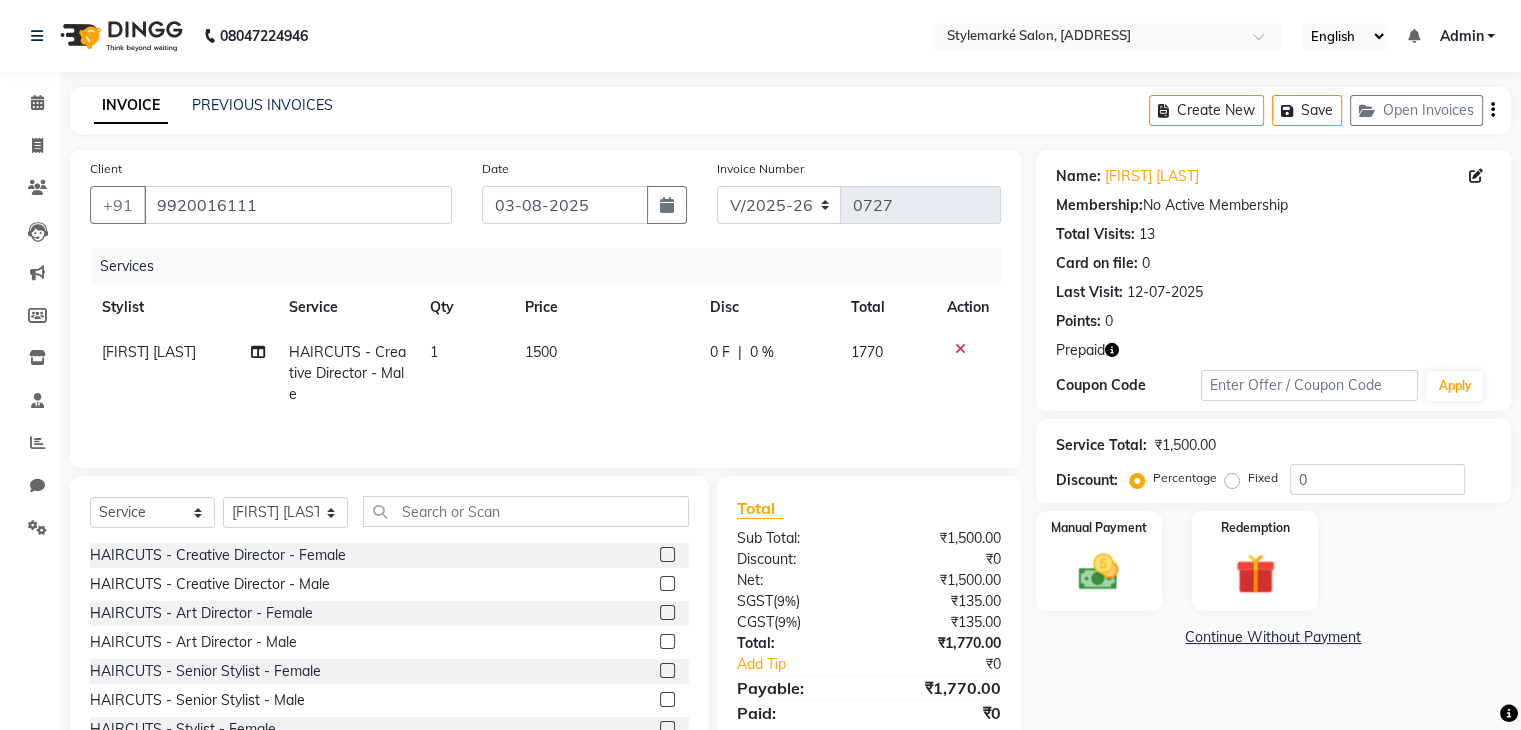 click 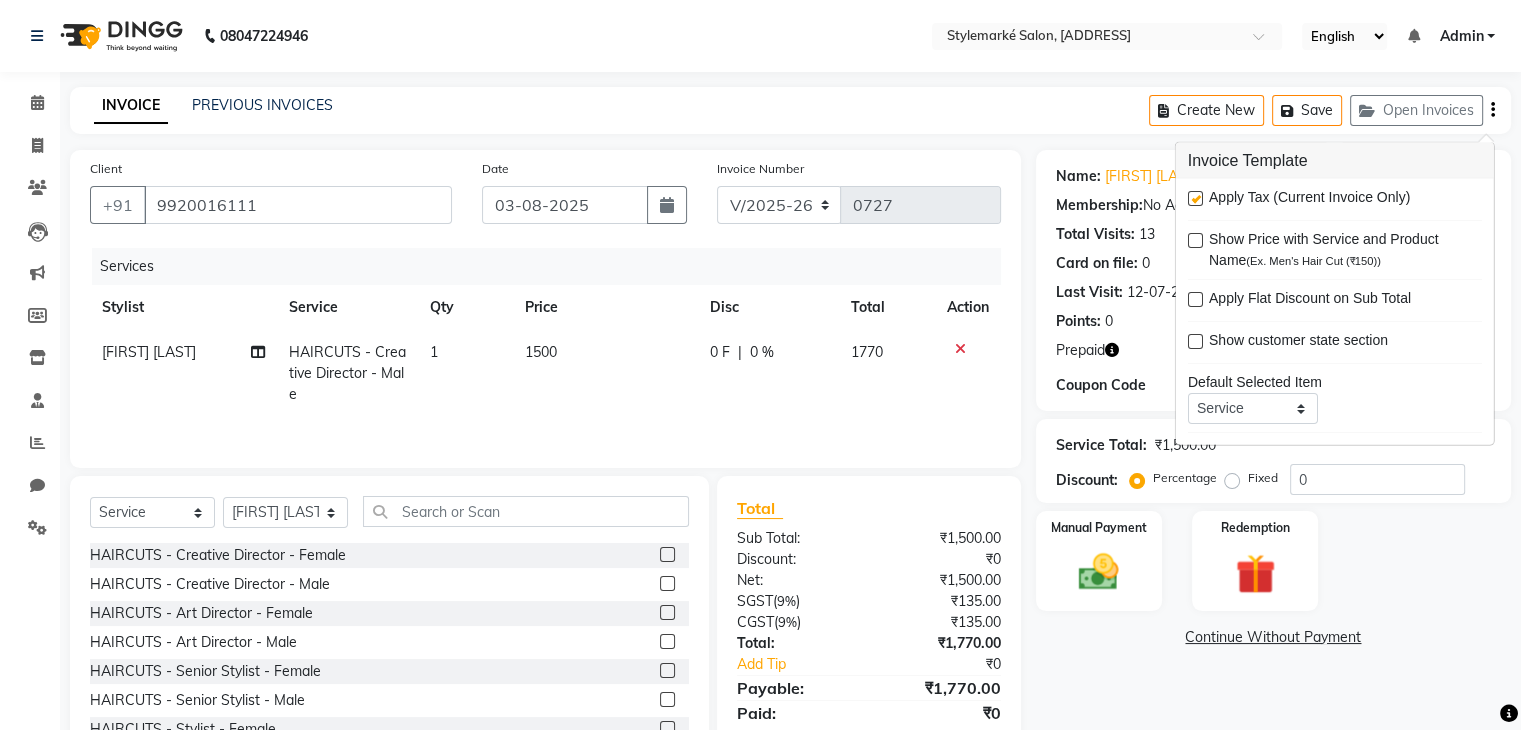click at bounding box center [1195, 198] 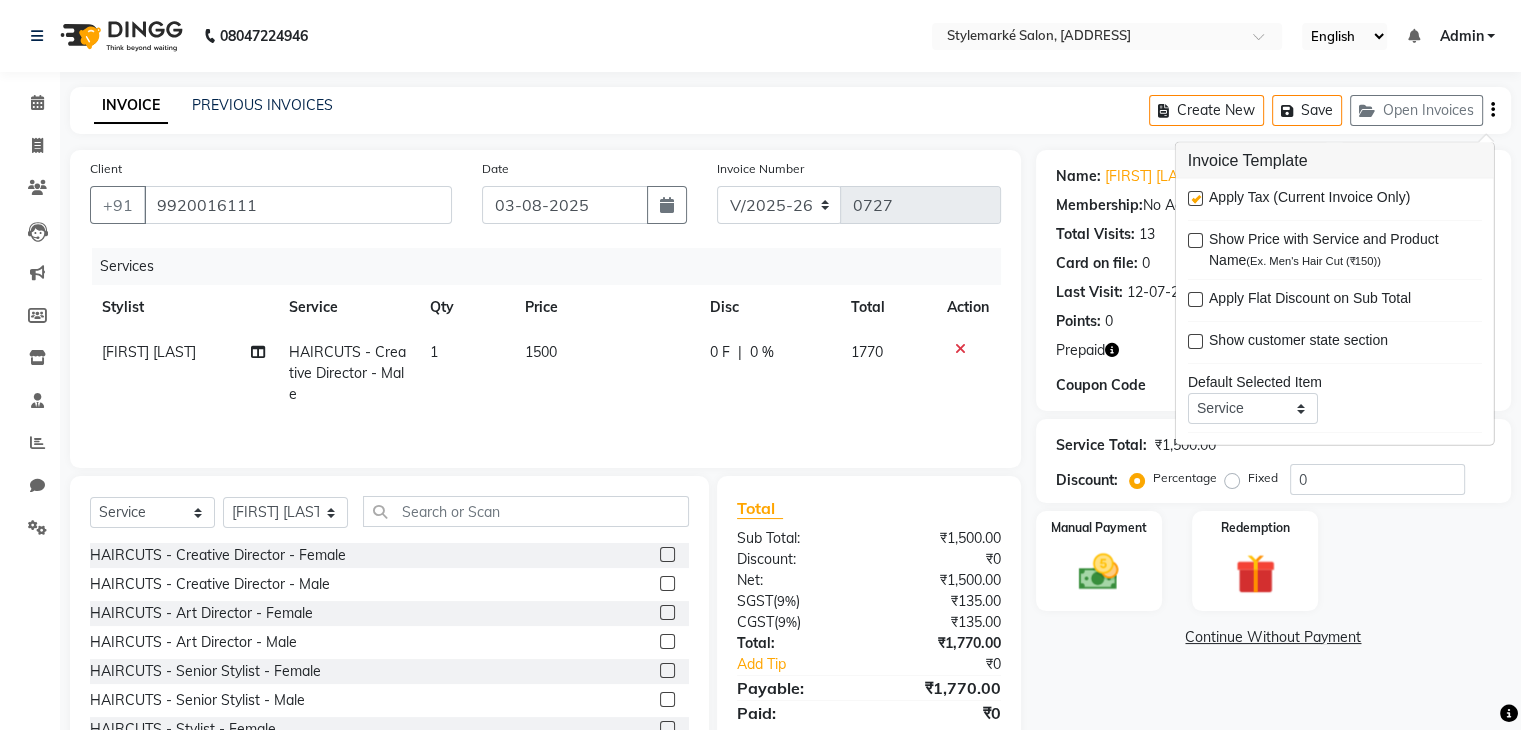click at bounding box center [1194, 199] 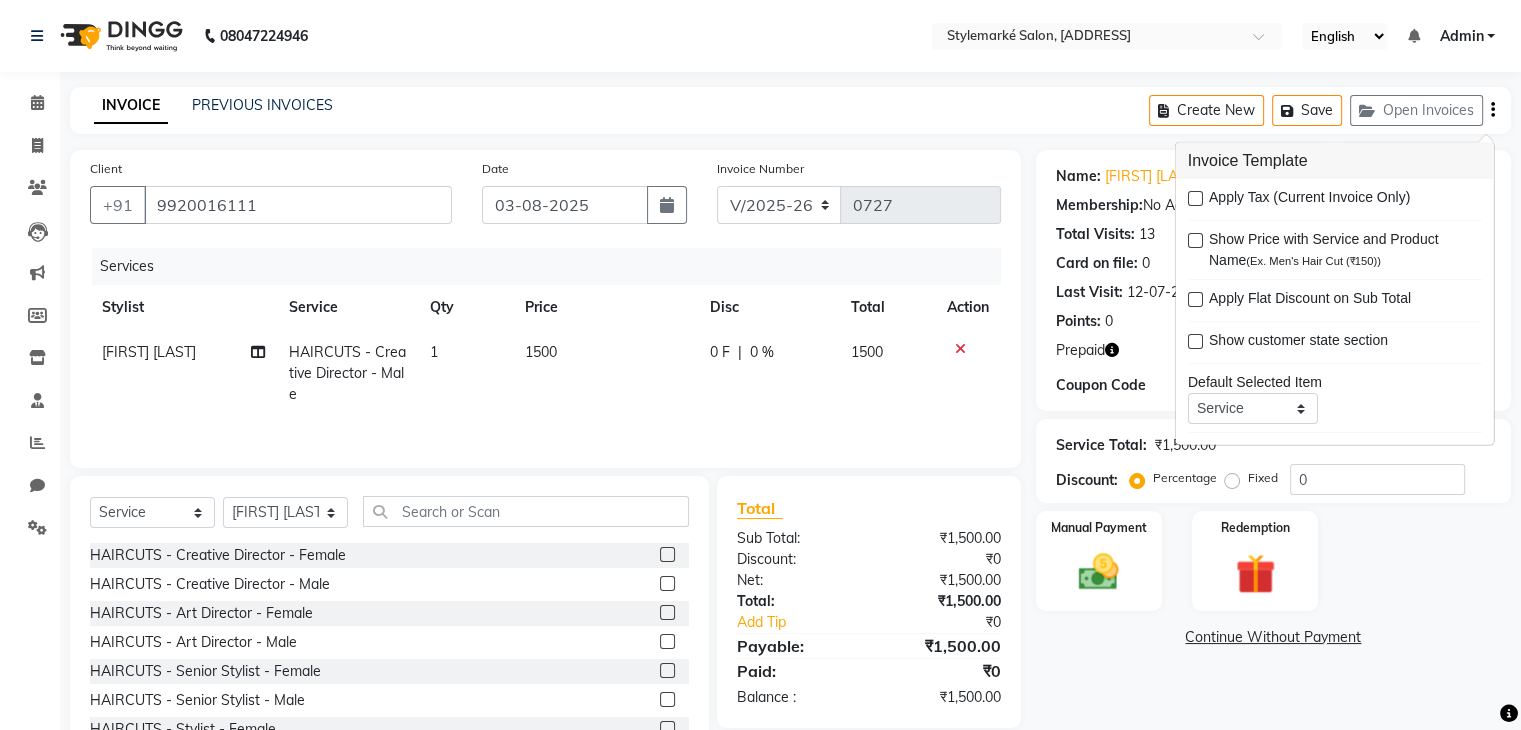 scroll, scrollTop: 72, scrollLeft: 0, axis: vertical 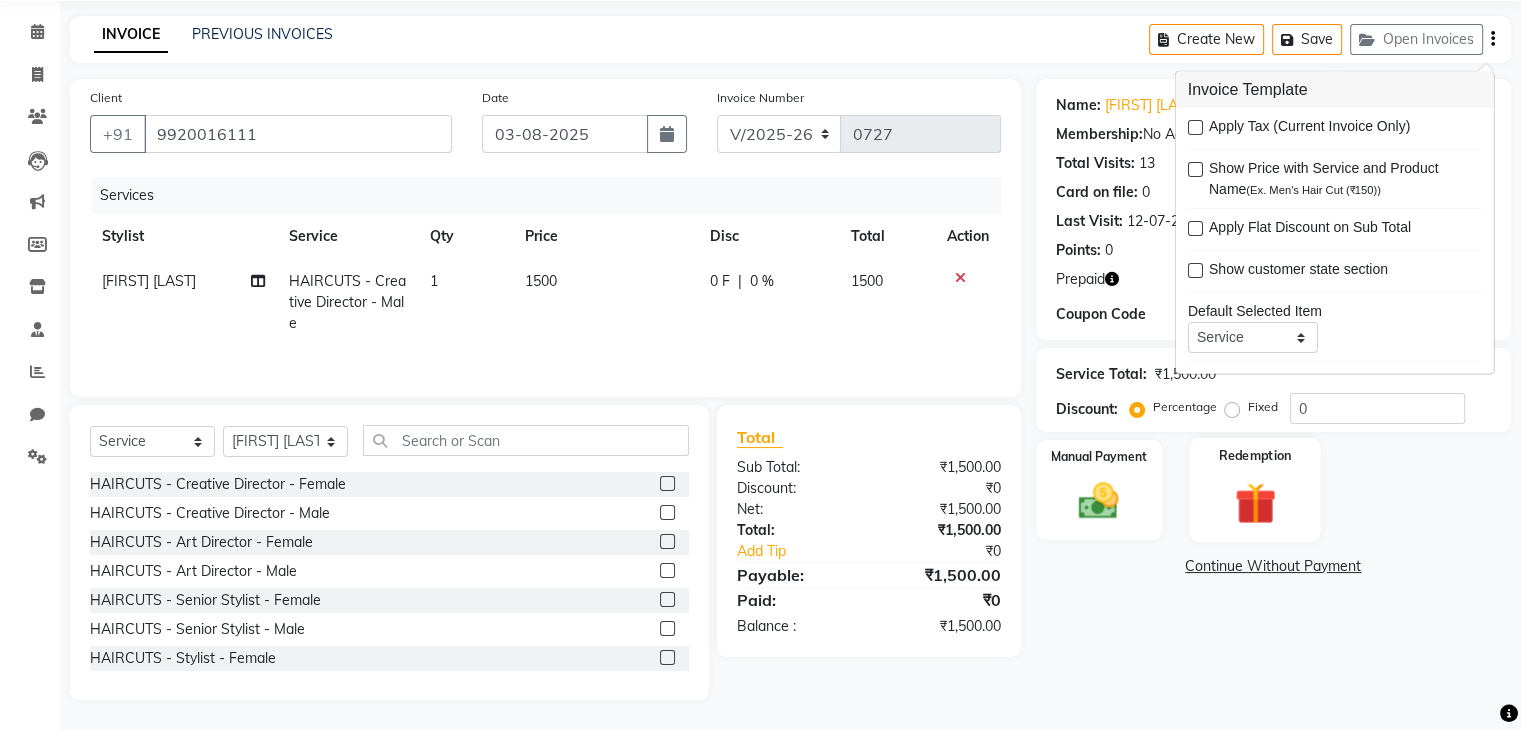 click 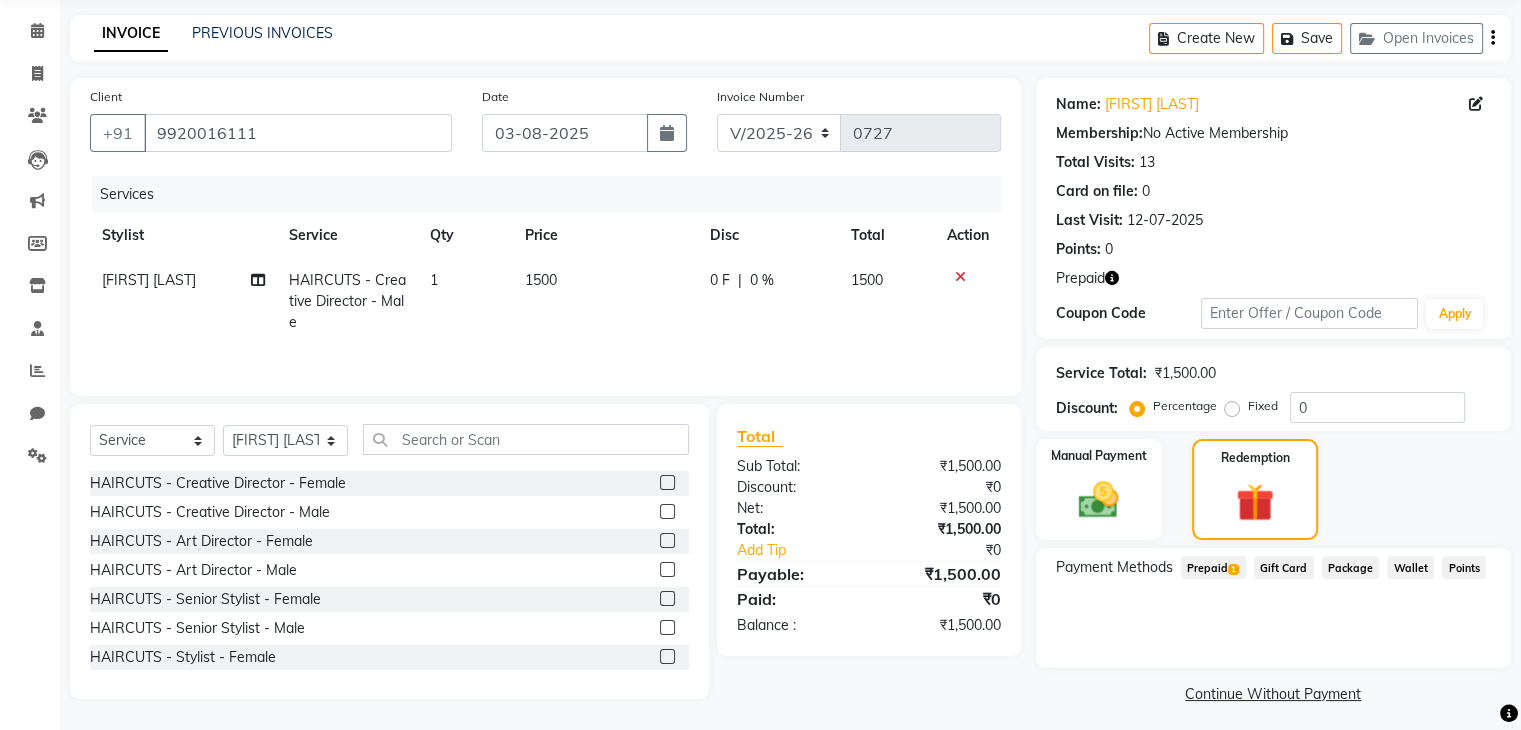 click on "Prepaid  1" 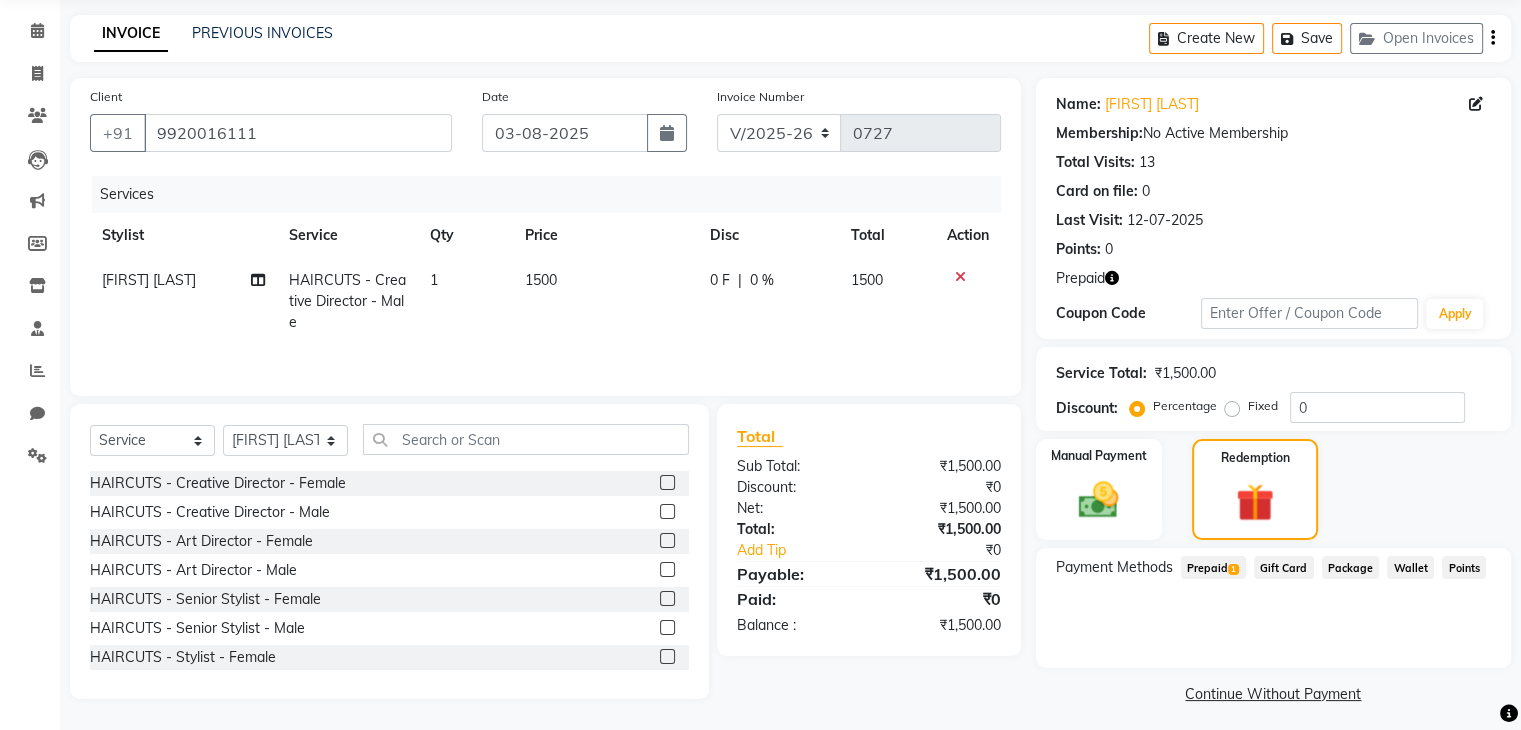 click on "Prepaid  1" 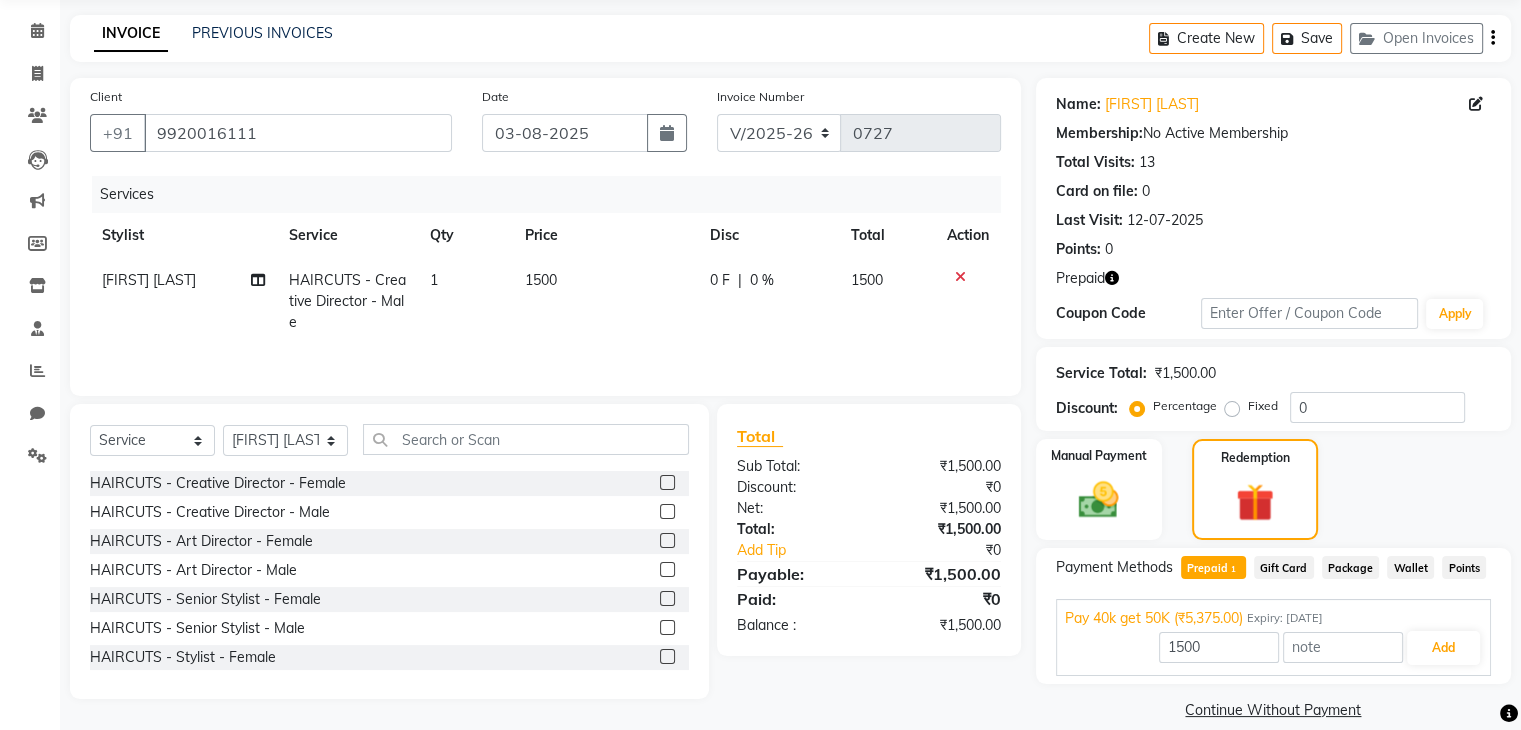 scroll, scrollTop: 97, scrollLeft: 0, axis: vertical 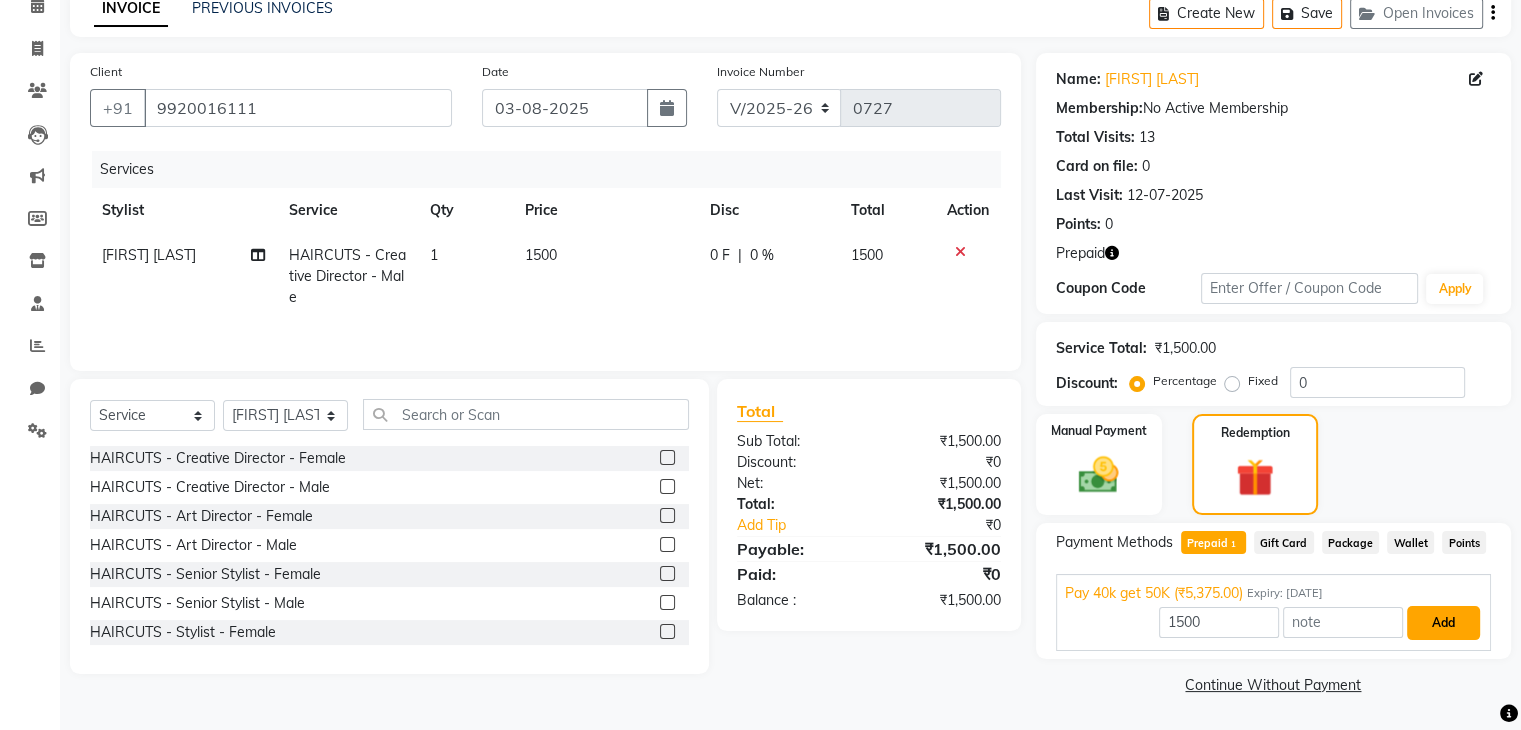 click on "Add" at bounding box center [1443, 623] 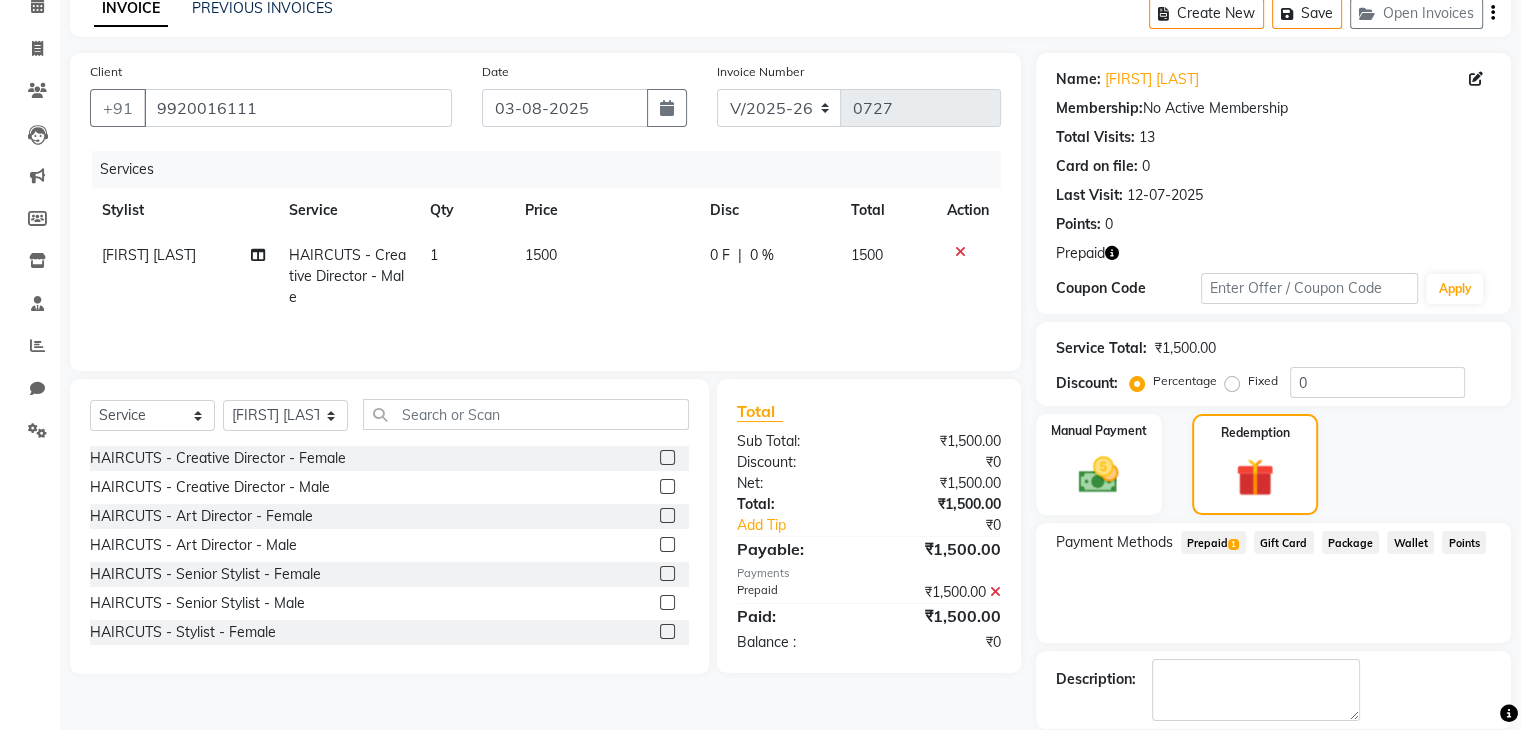 scroll, scrollTop: 193, scrollLeft: 0, axis: vertical 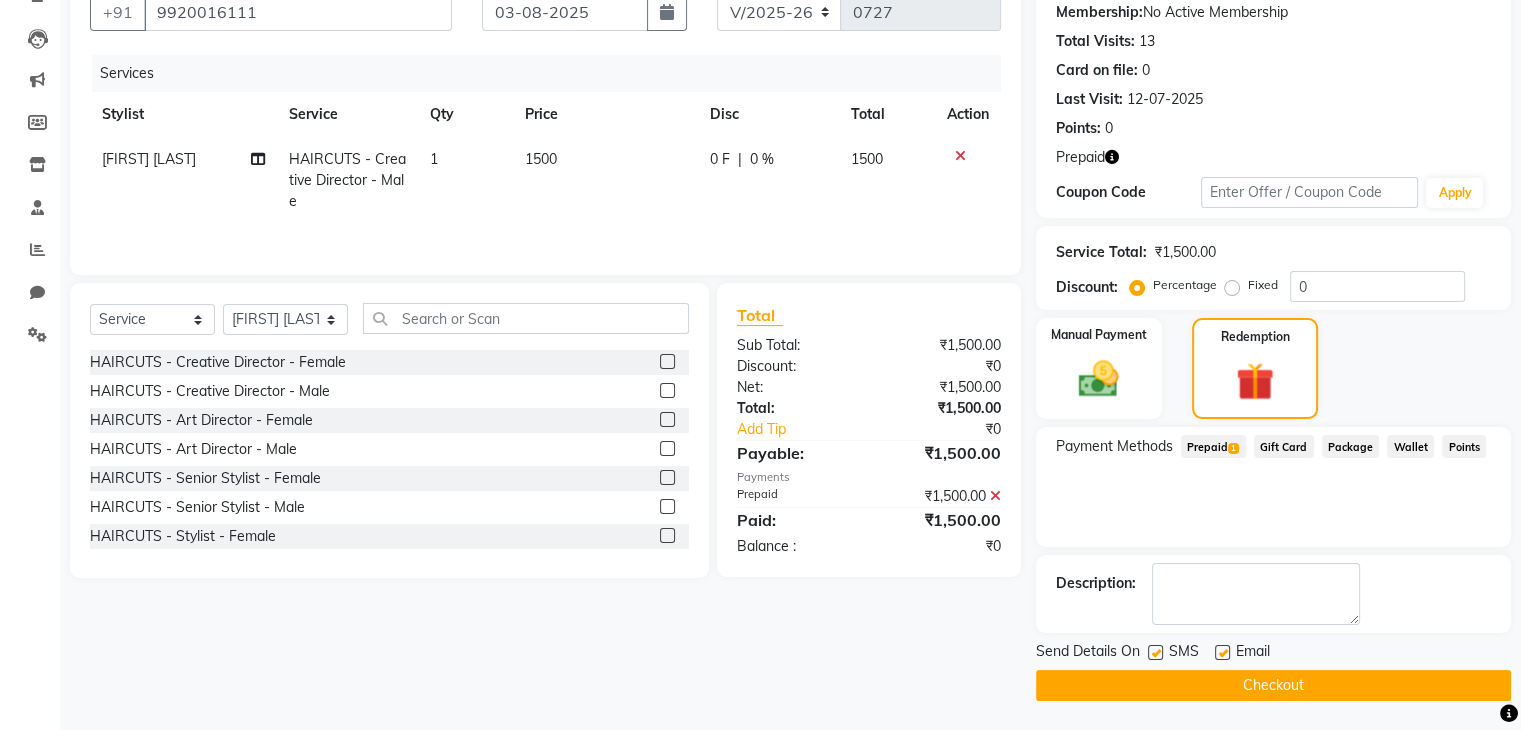 click on "Checkout" 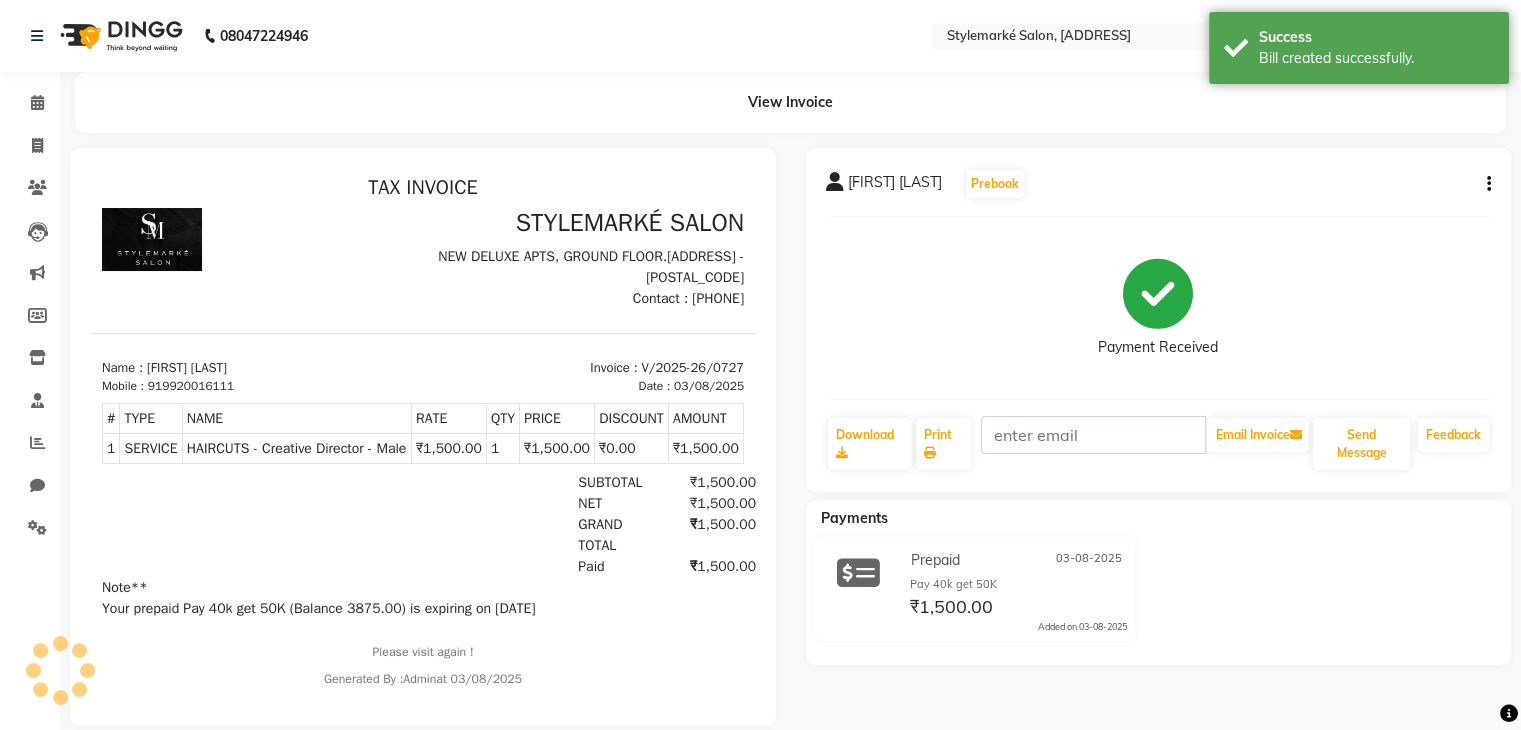 scroll, scrollTop: 0, scrollLeft: 0, axis: both 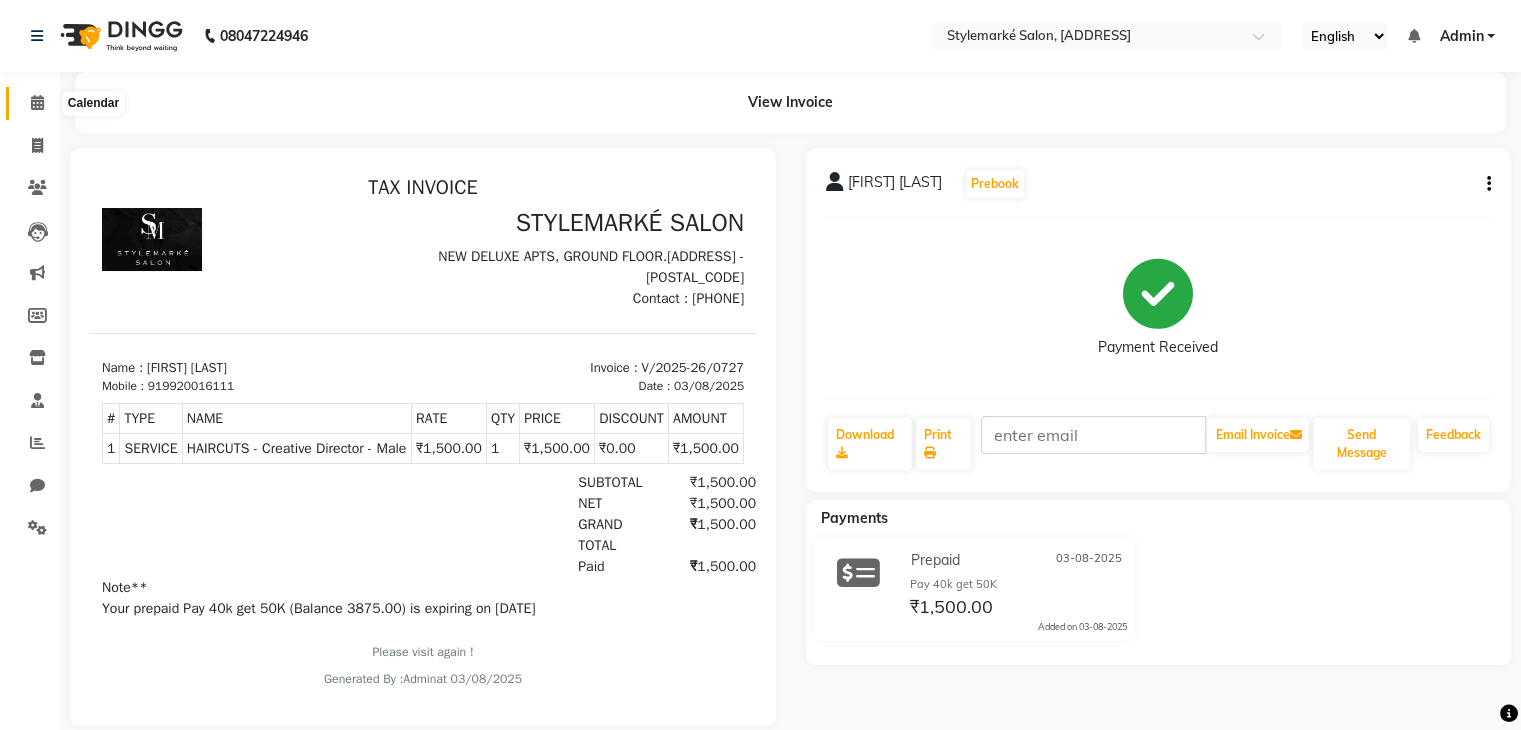 click 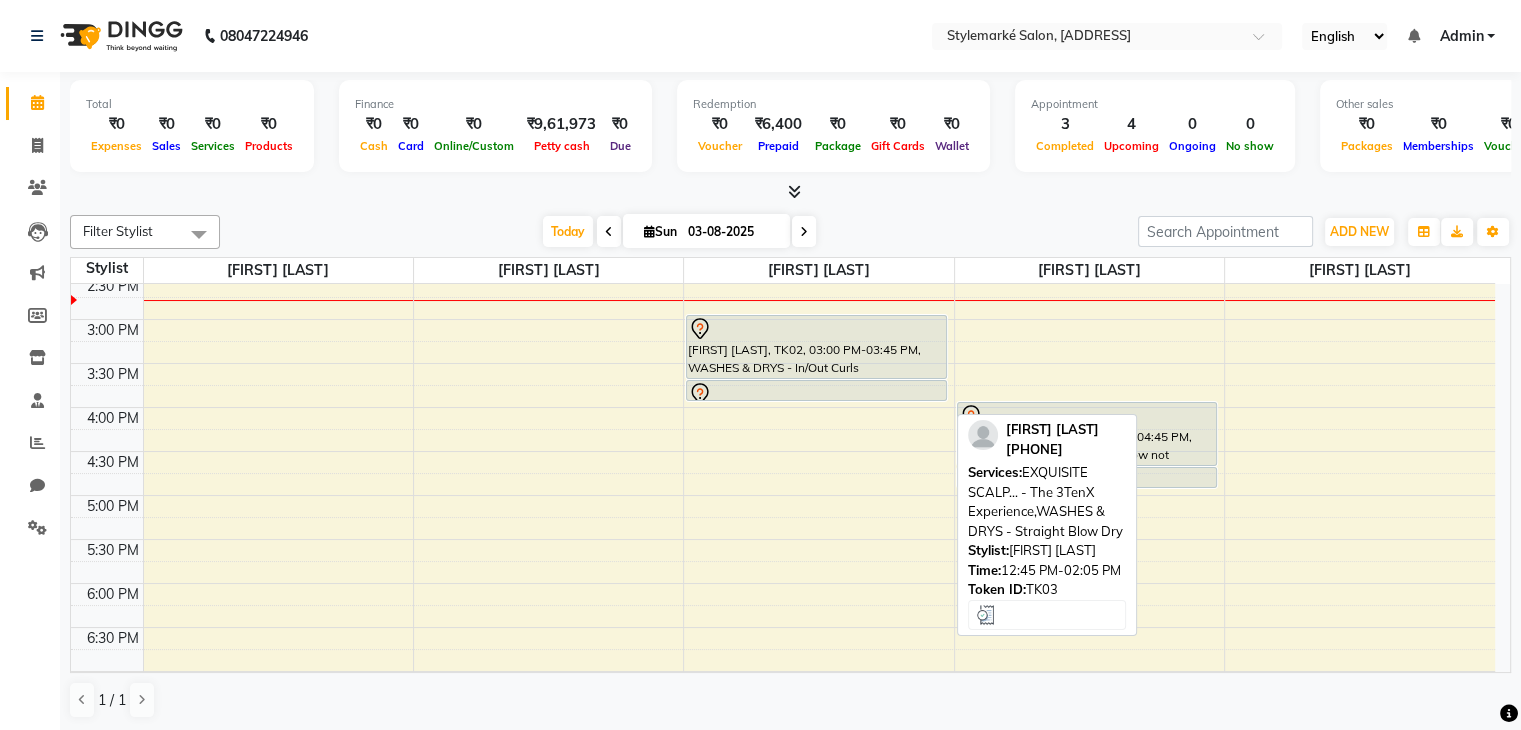 scroll, scrollTop: 500, scrollLeft: 0, axis: vertical 